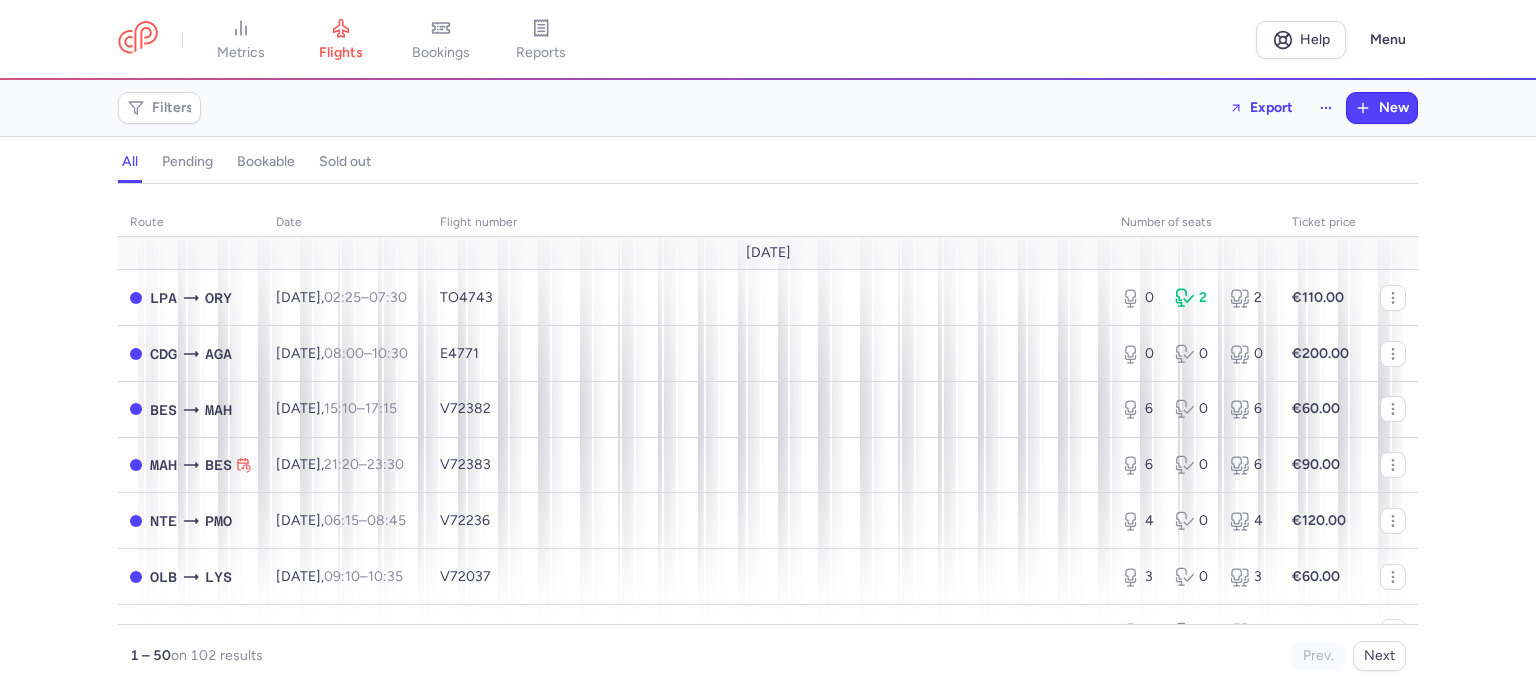 scroll, scrollTop: 0, scrollLeft: 0, axis: both 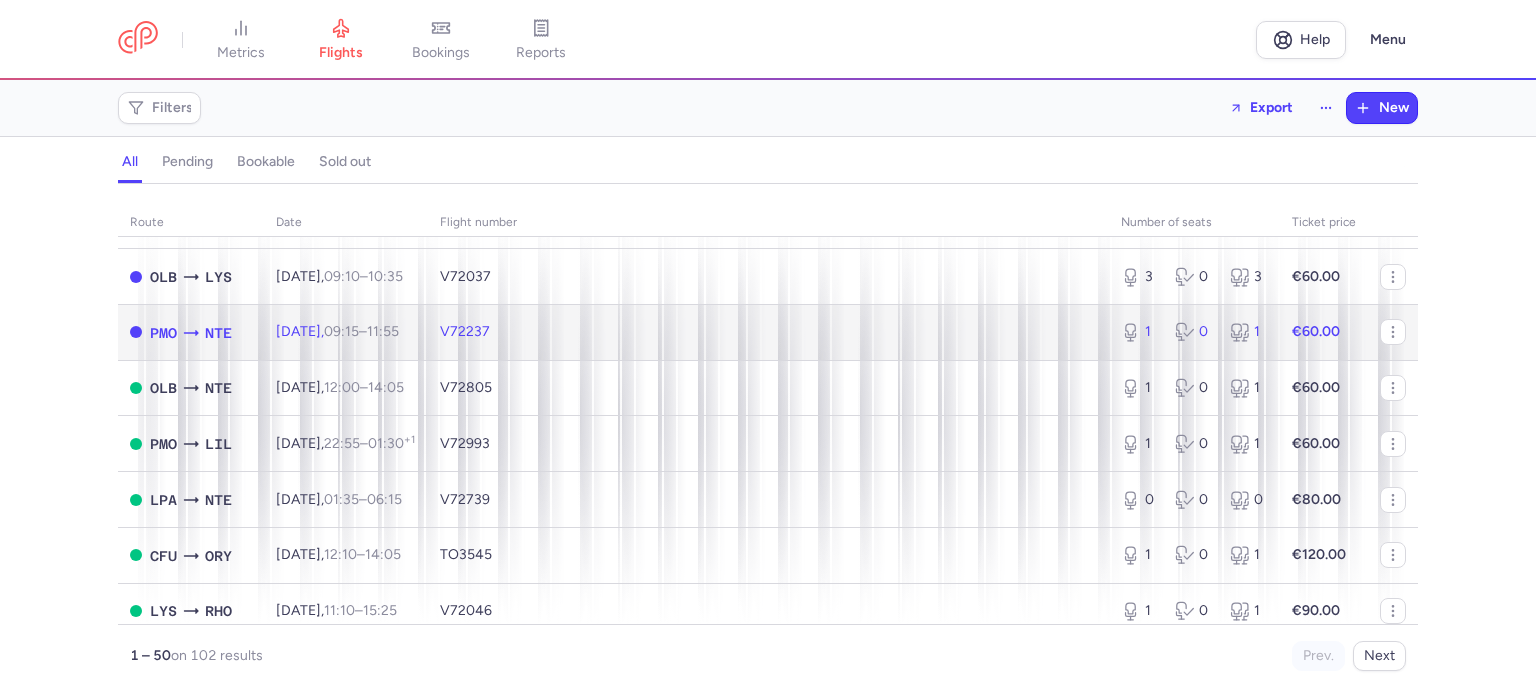 click on "V72237" at bounding box center (768, 332) 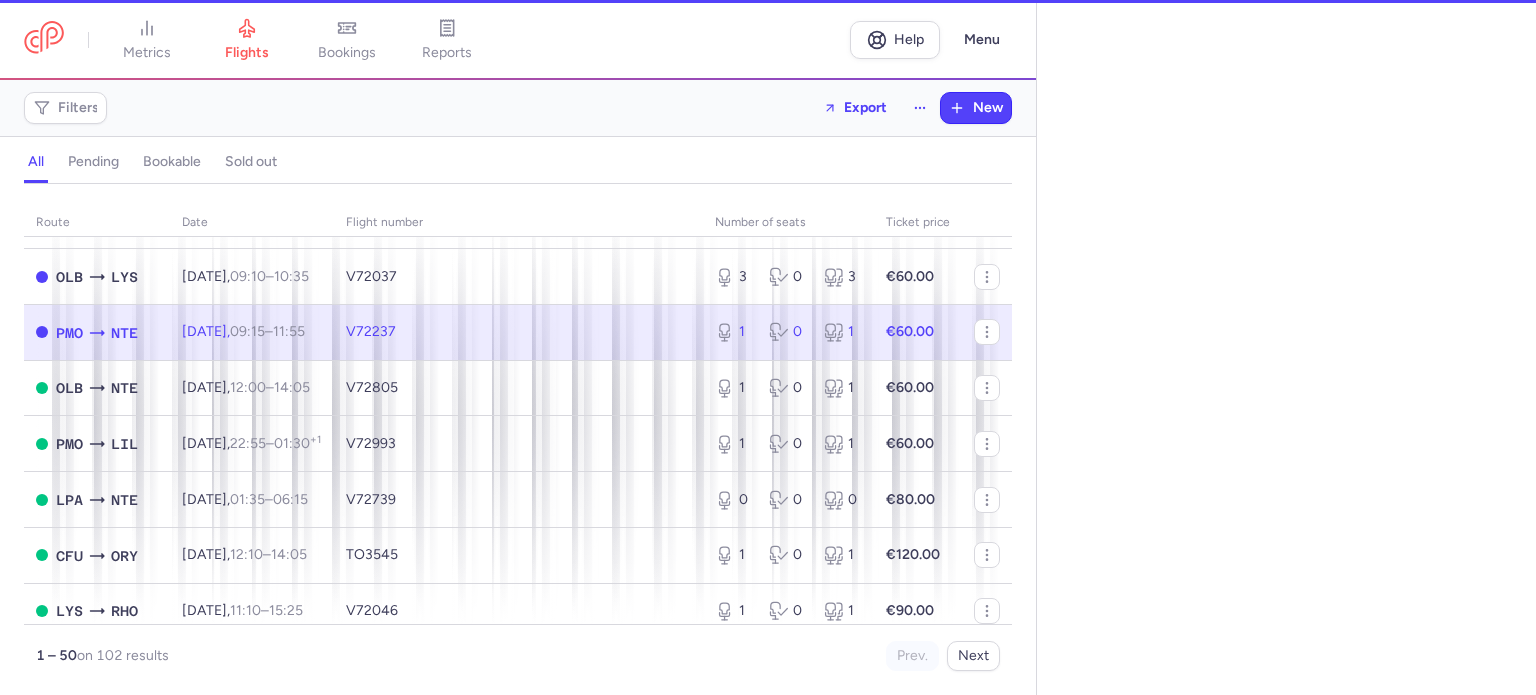 select on "days" 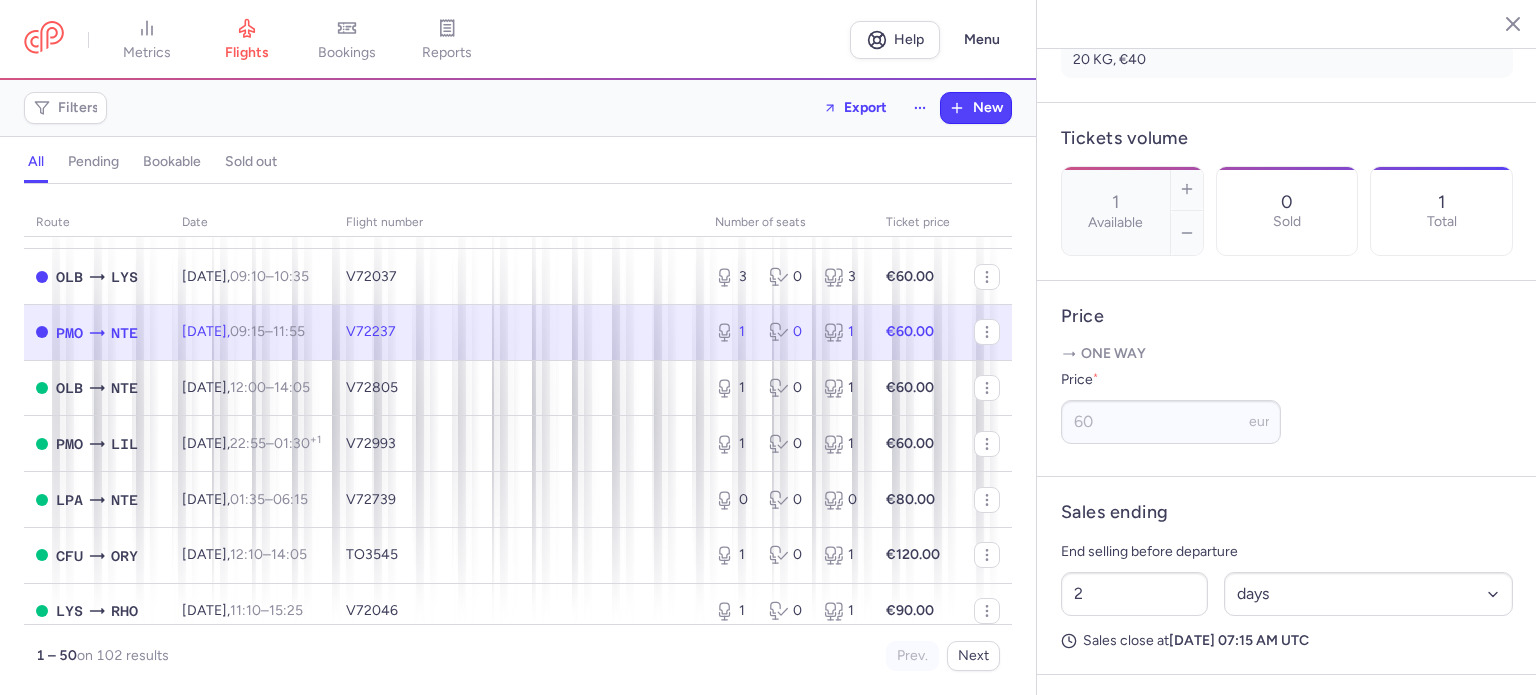 scroll, scrollTop: 699, scrollLeft: 0, axis: vertical 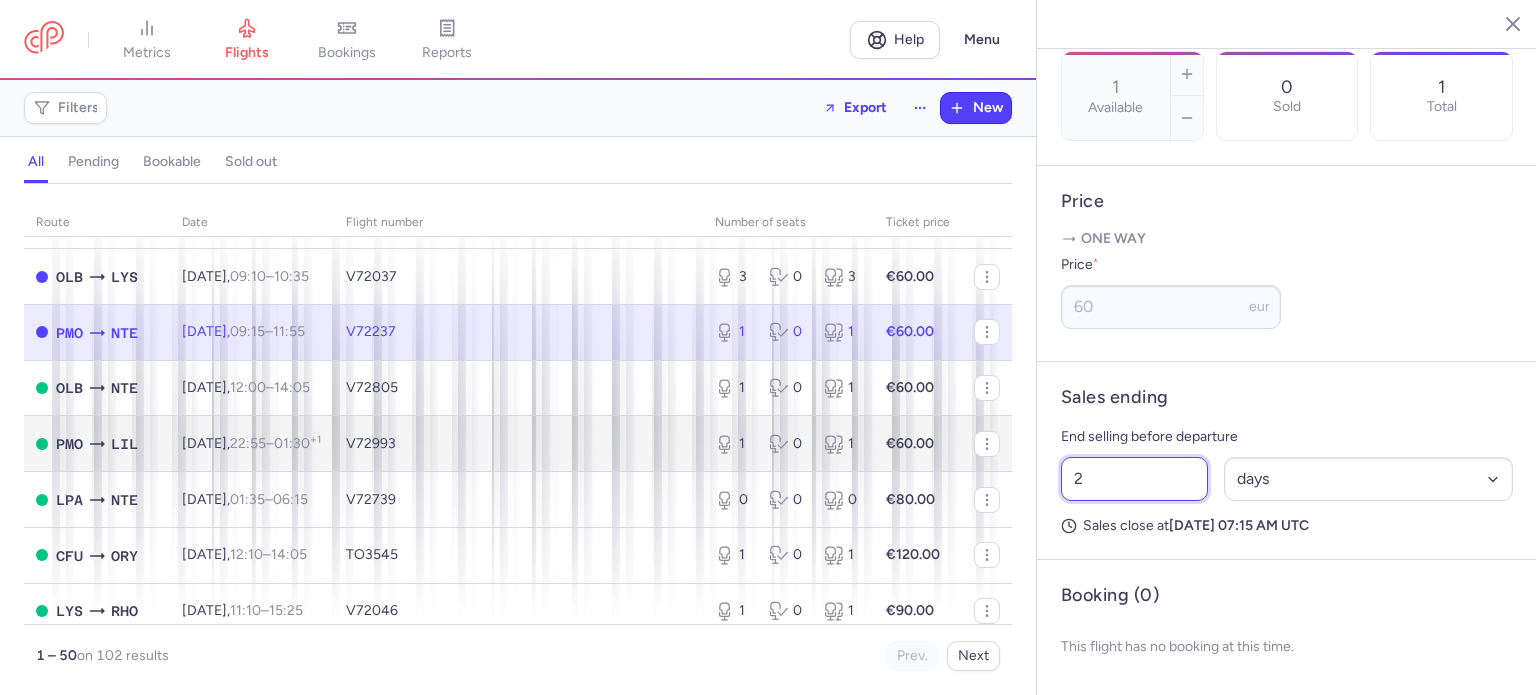 drag, startPoint x: 1114, startPoint y: 486, endPoint x: 984, endPoint y: 478, distance: 130.24593 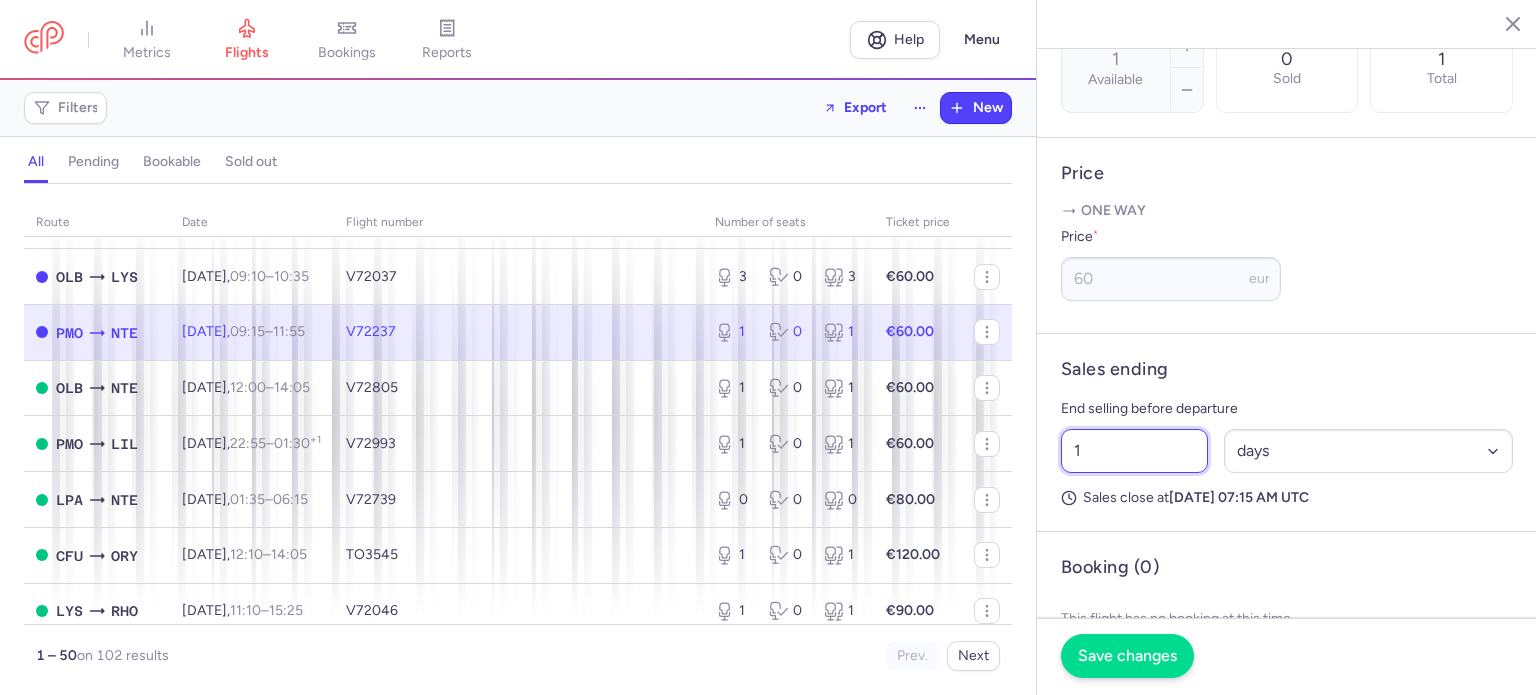 type on "1" 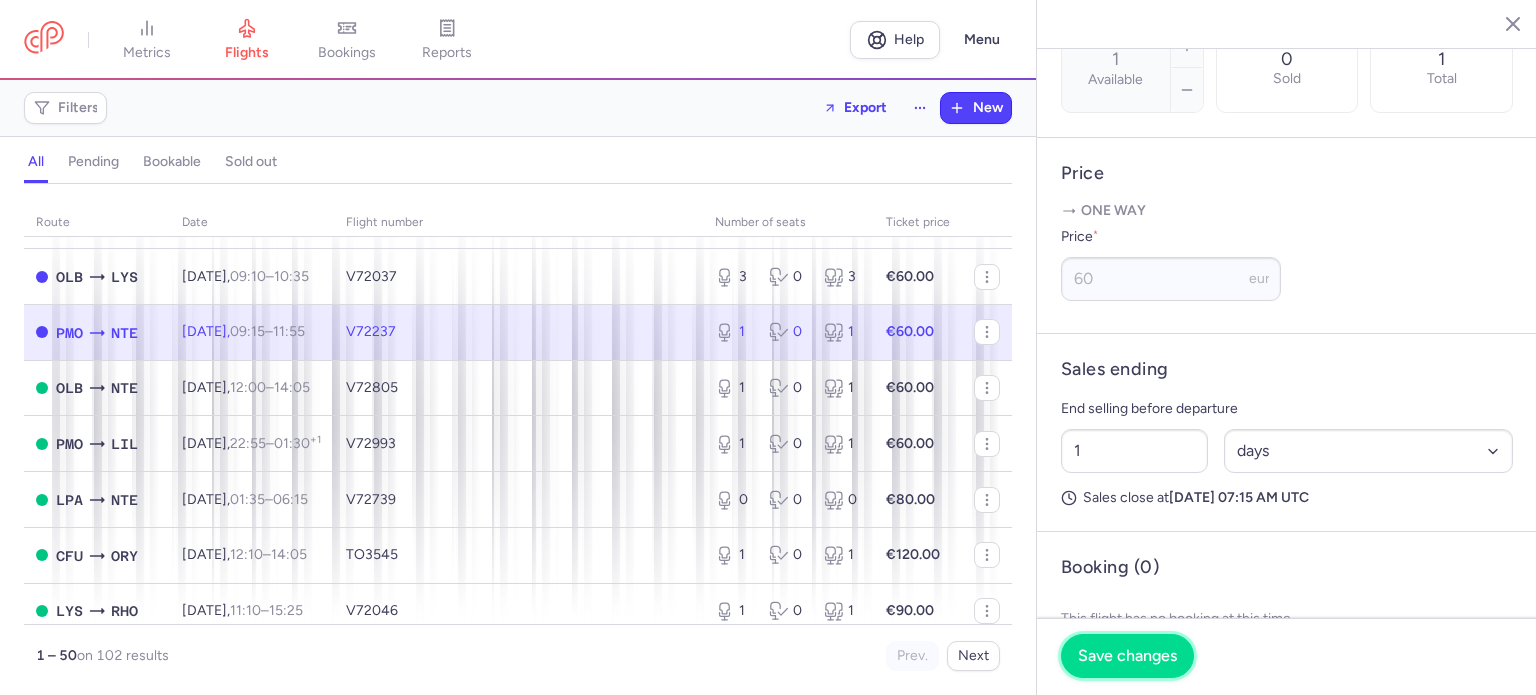 click on "Save changes" at bounding box center [1127, 656] 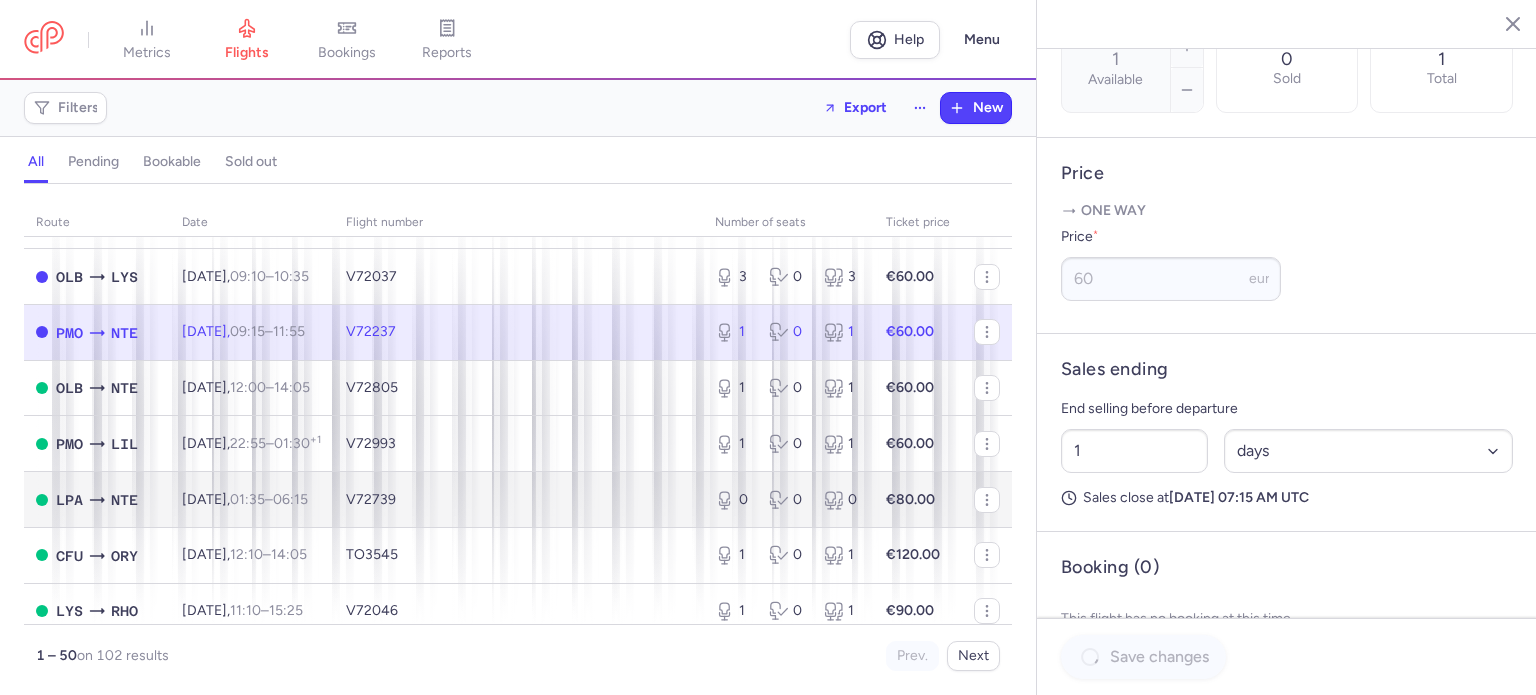 scroll, scrollTop: 683, scrollLeft: 0, axis: vertical 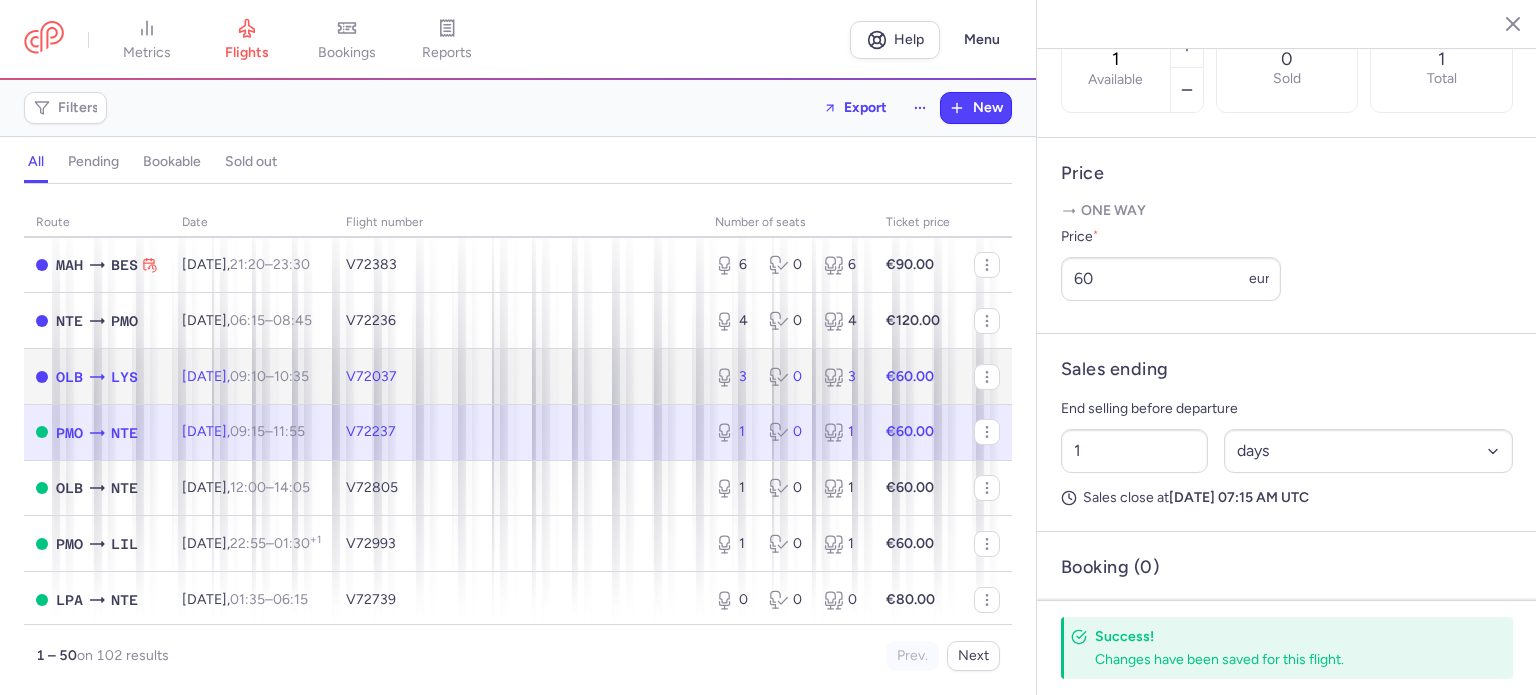 click 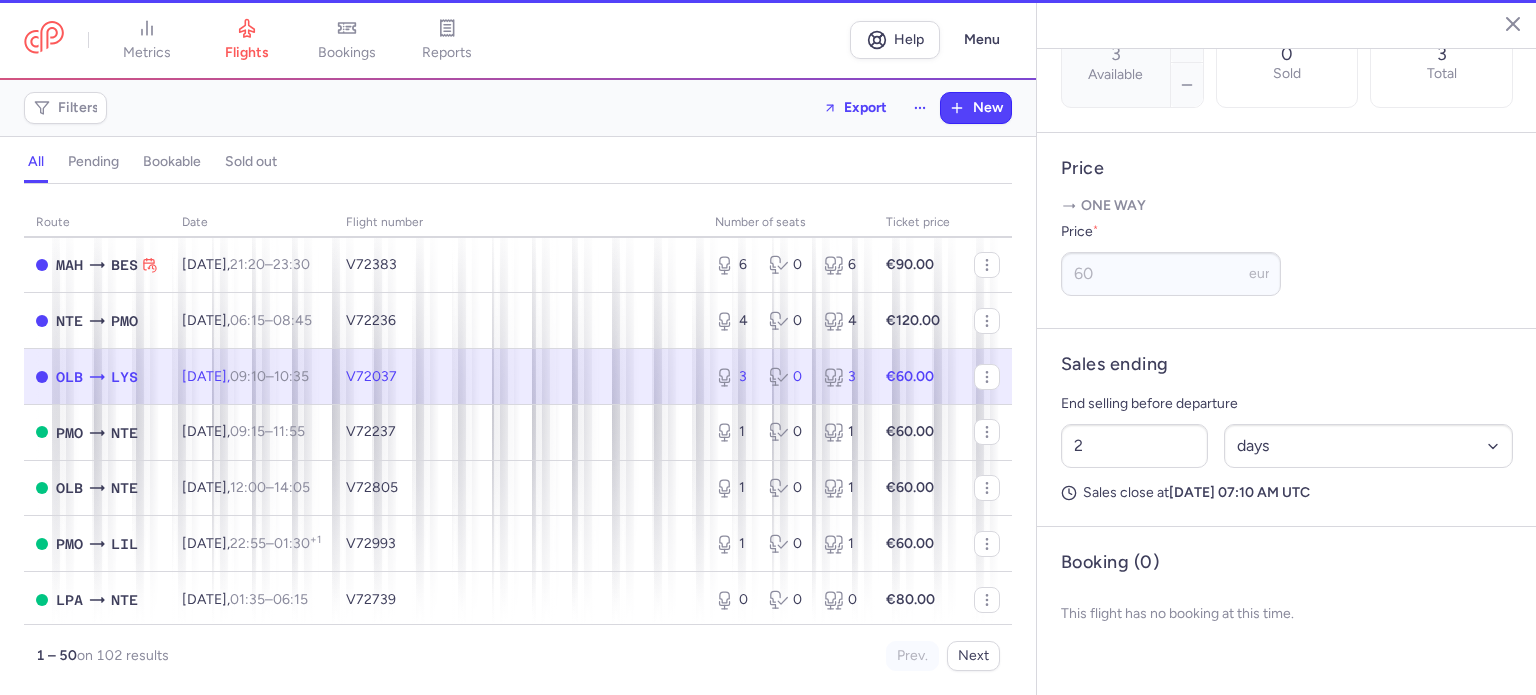 scroll, scrollTop: 699, scrollLeft: 0, axis: vertical 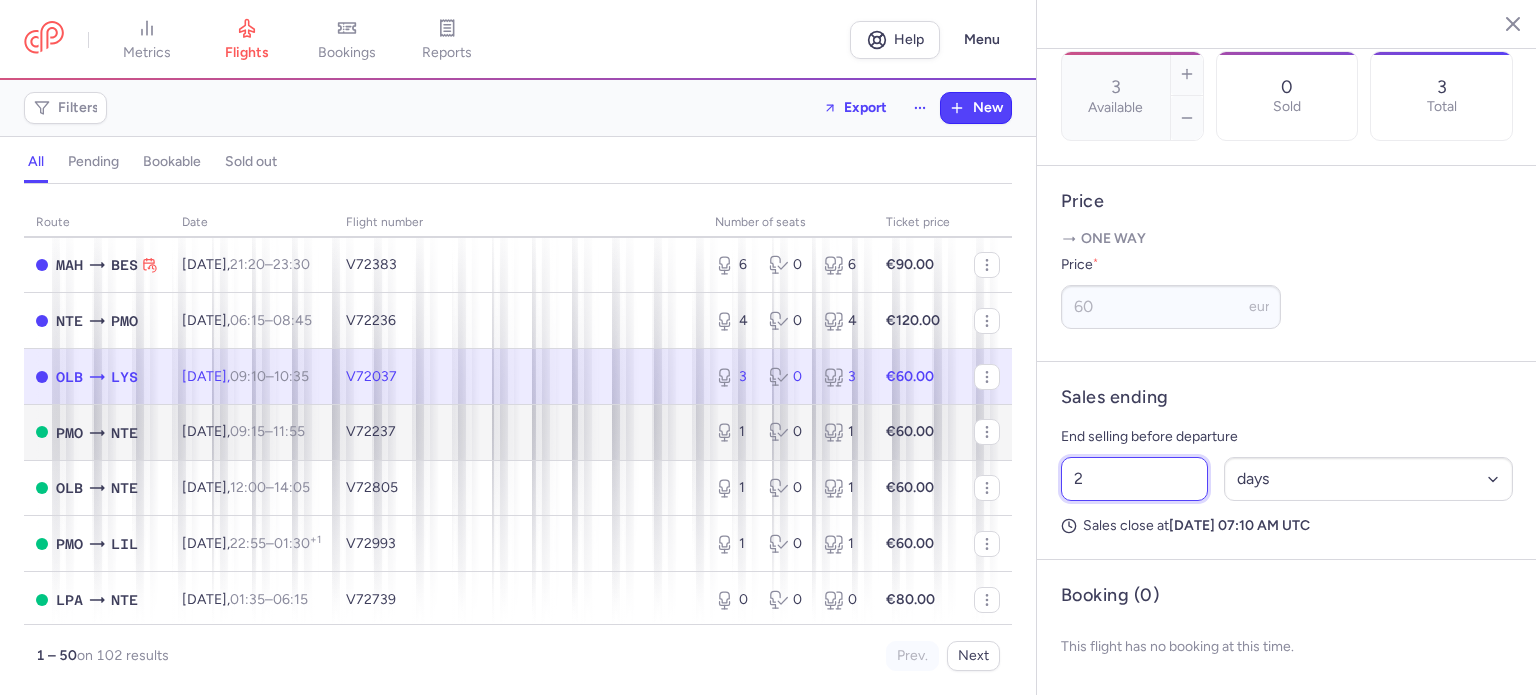 drag, startPoint x: 1097, startPoint y: 485, endPoint x: 965, endPoint y: 467, distance: 133.22162 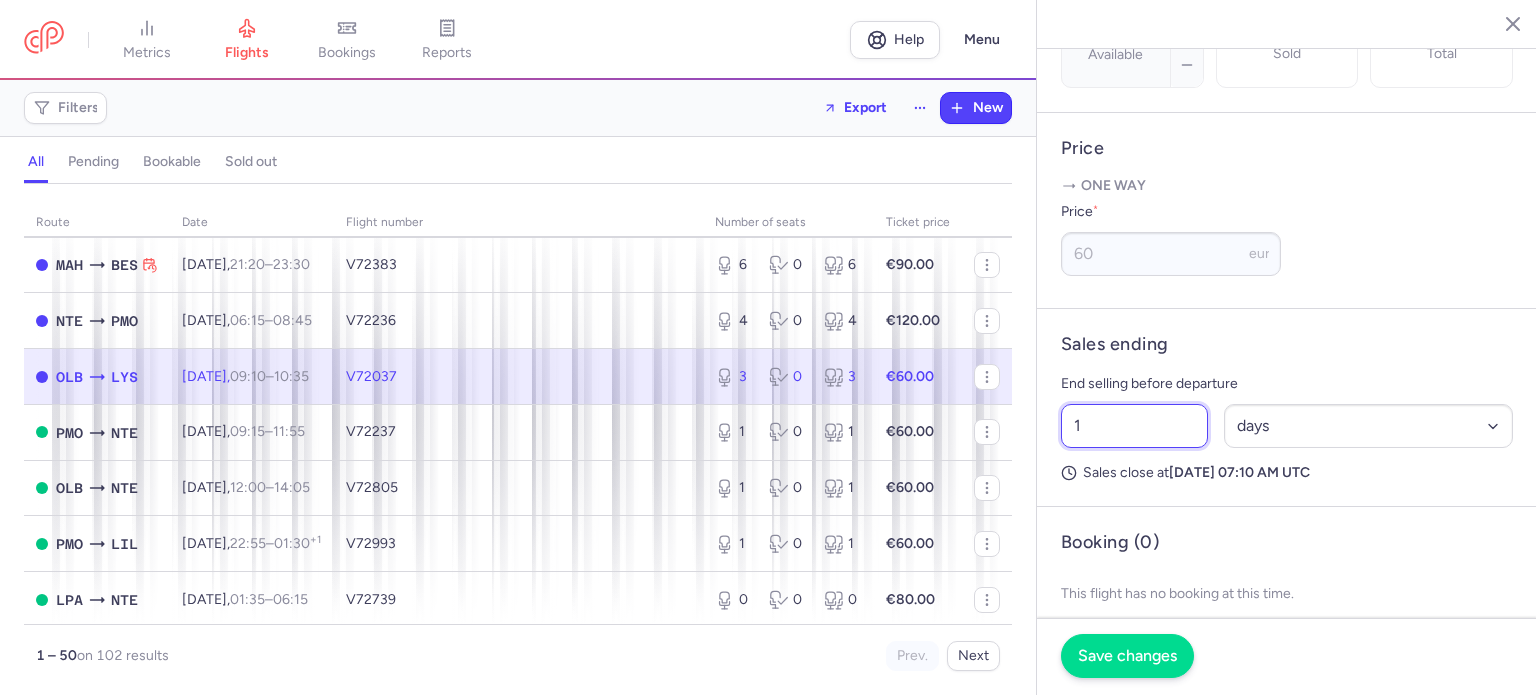 type on "1" 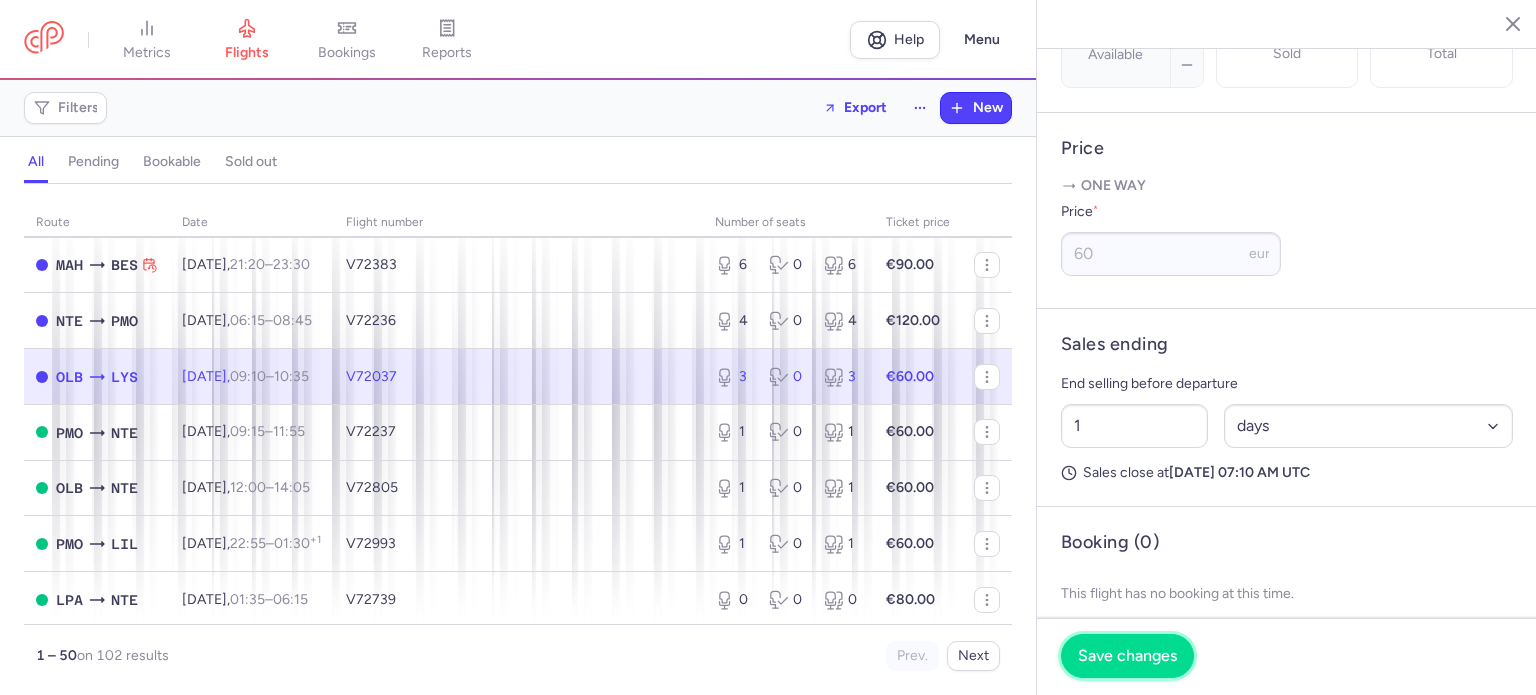 click on "Save changes" at bounding box center (1127, 656) 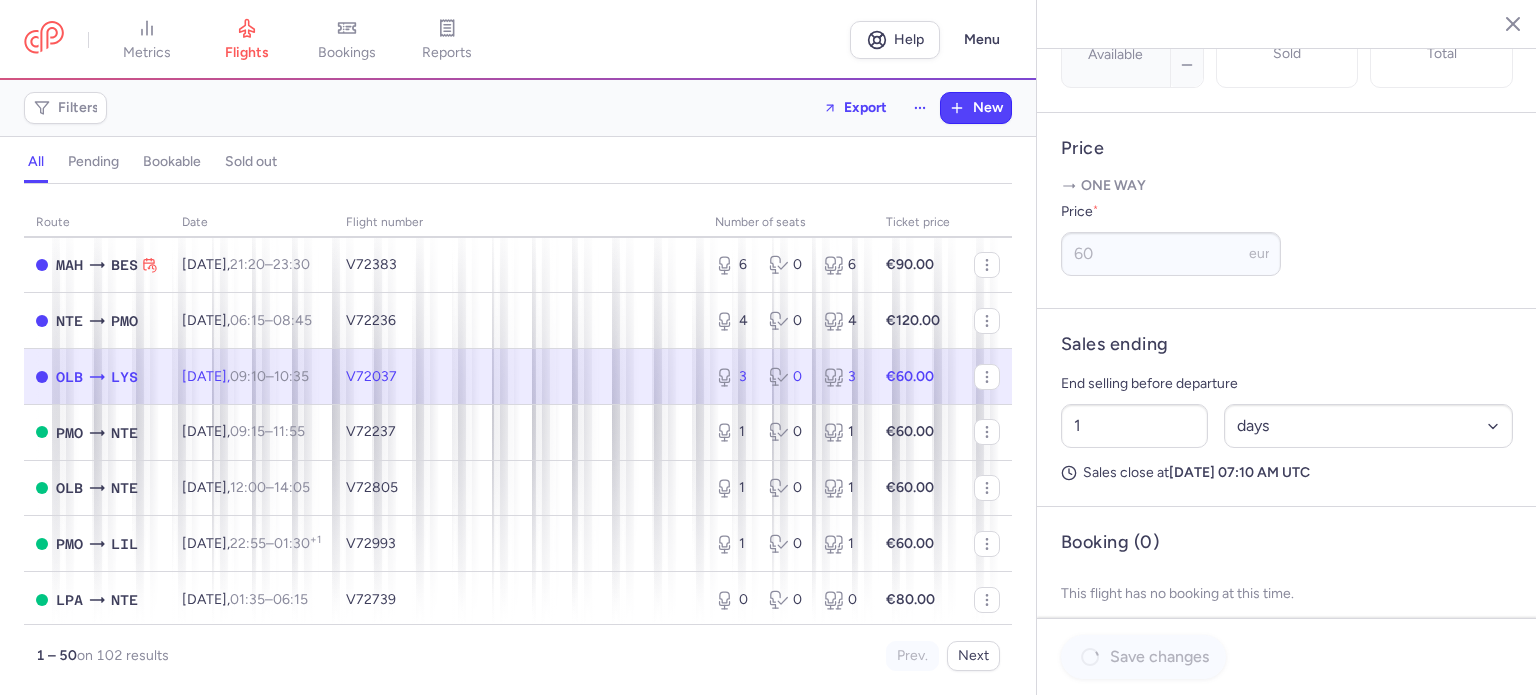 scroll, scrollTop: 683, scrollLeft: 0, axis: vertical 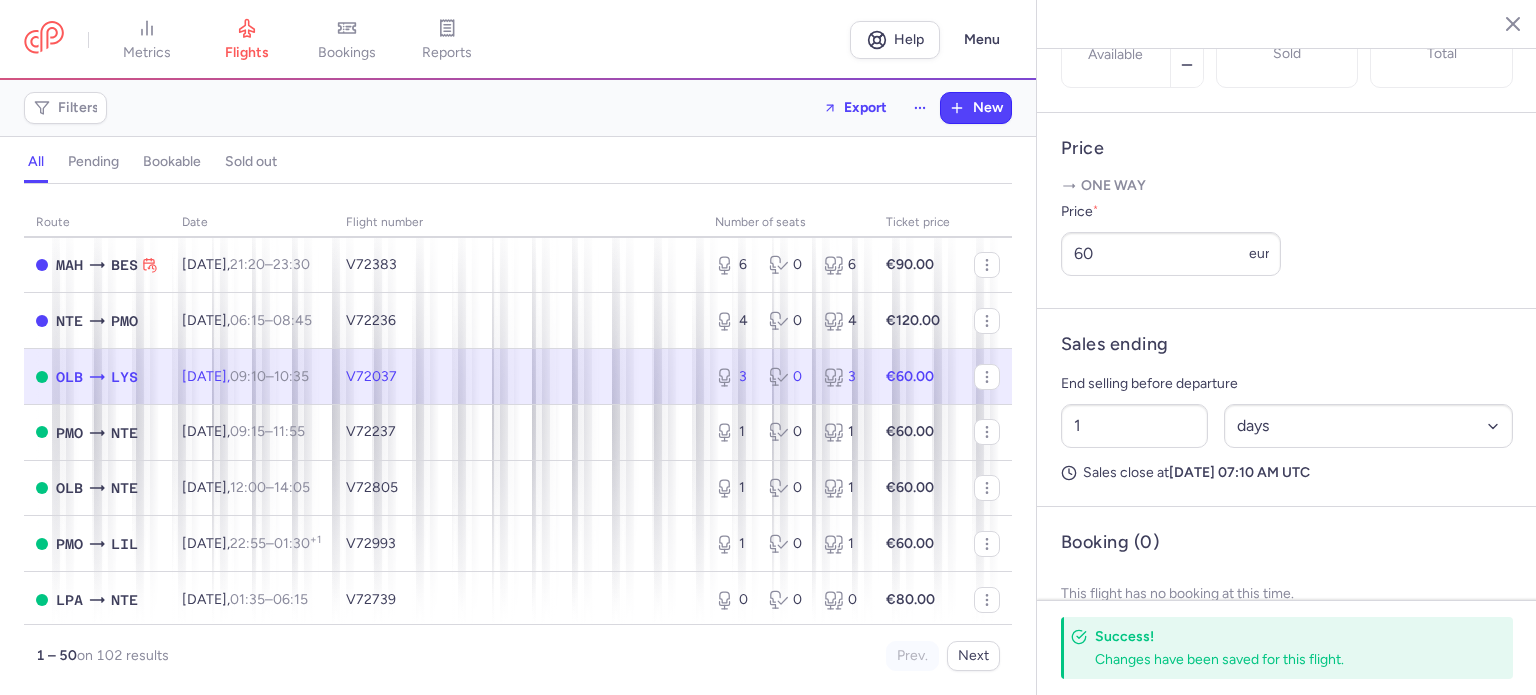 click on "V72037" at bounding box center (518, 377) 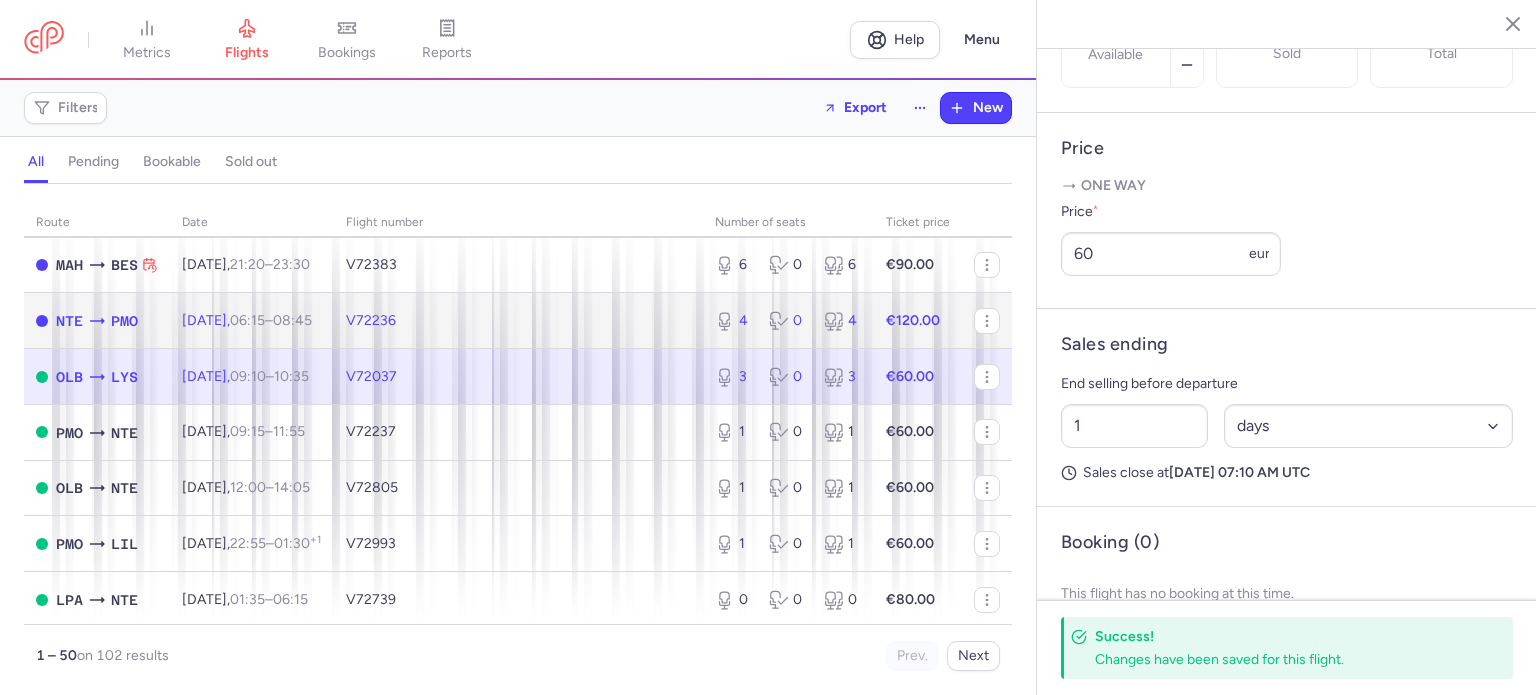 click on "V72236" at bounding box center [518, 321] 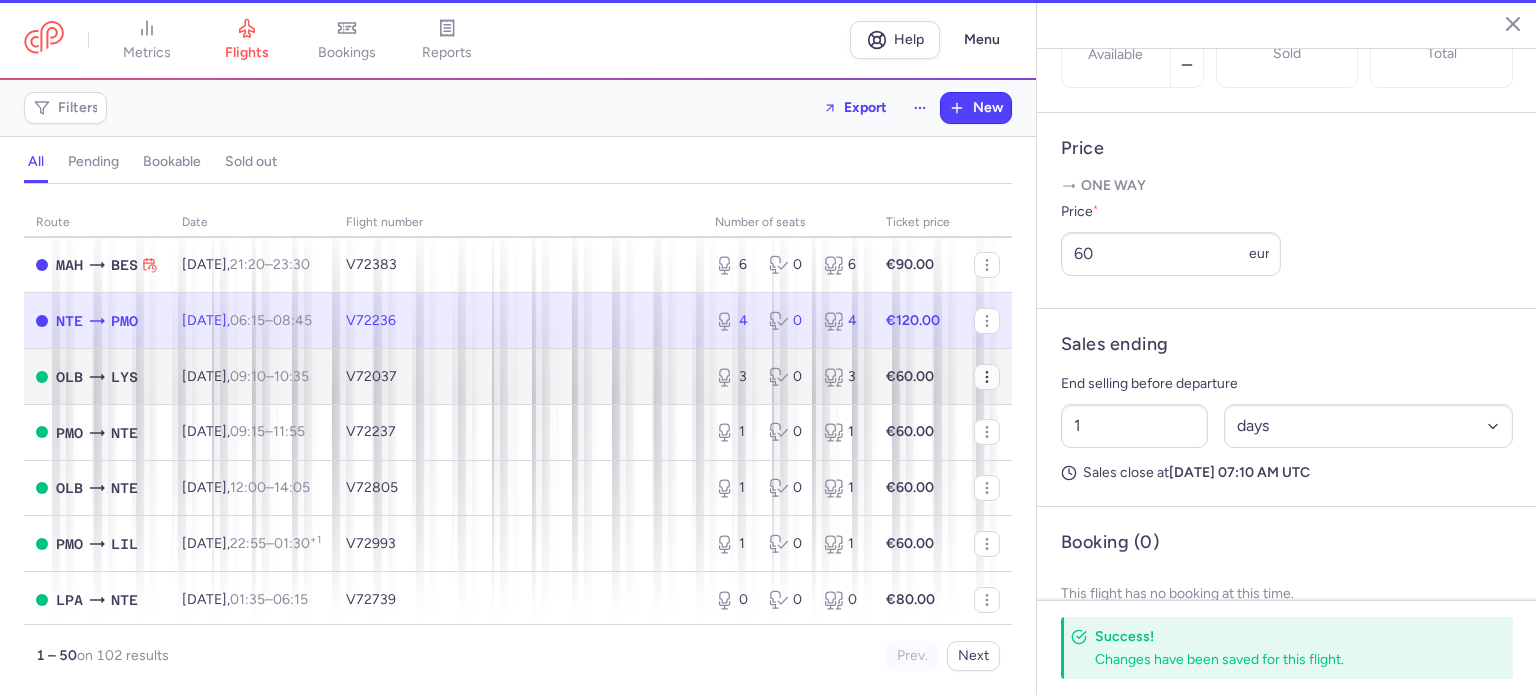 type on "4" 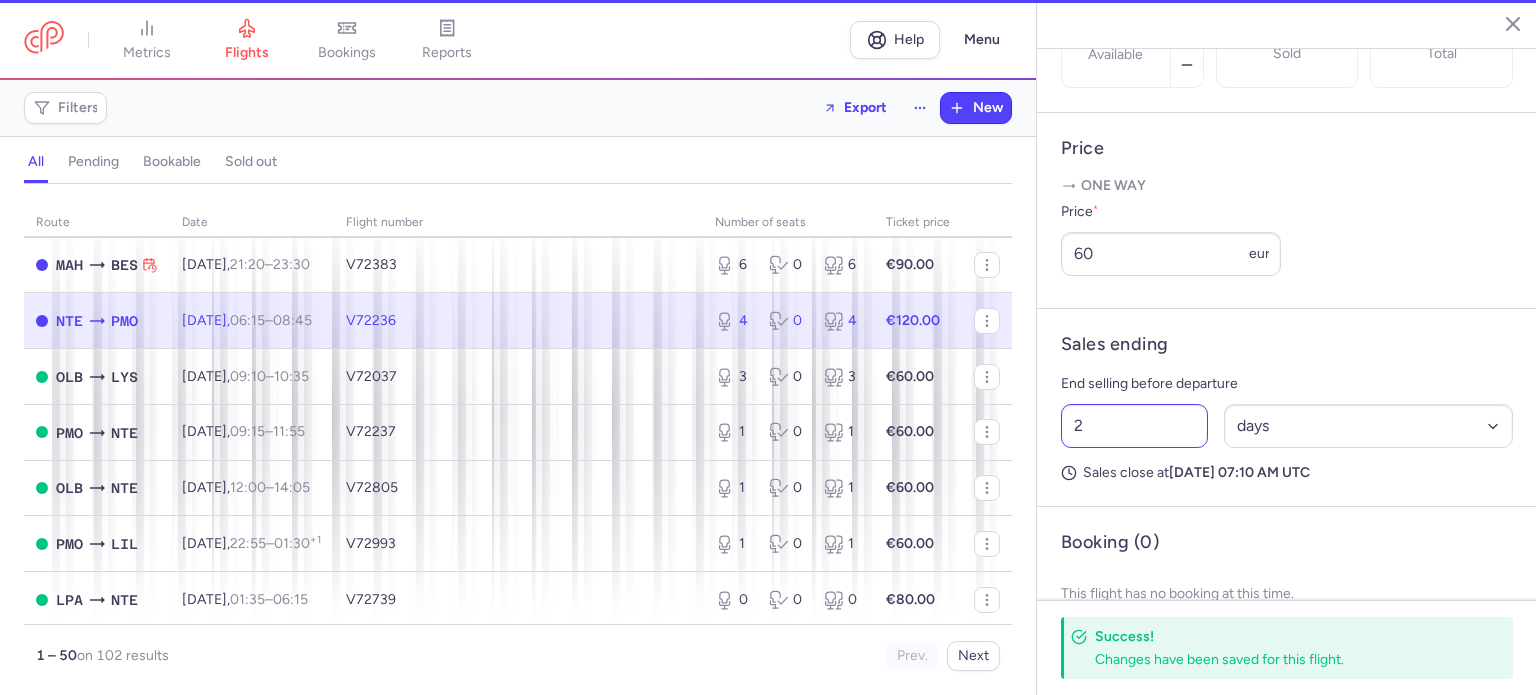 scroll, scrollTop: 699, scrollLeft: 0, axis: vertical 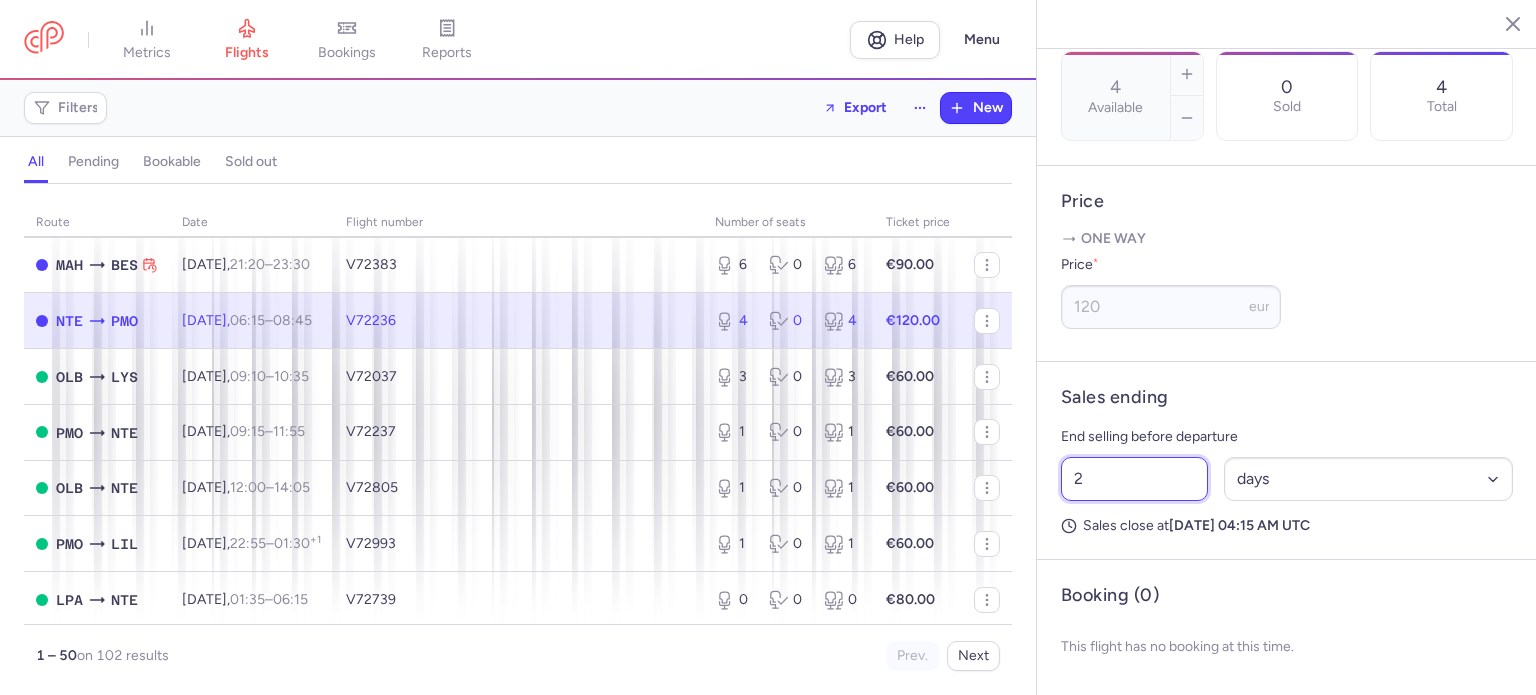 drag, startPoint x: 1132, startPoint y: 472, endPoint x: 1006, endPoint y: 488, distance: 127.01181 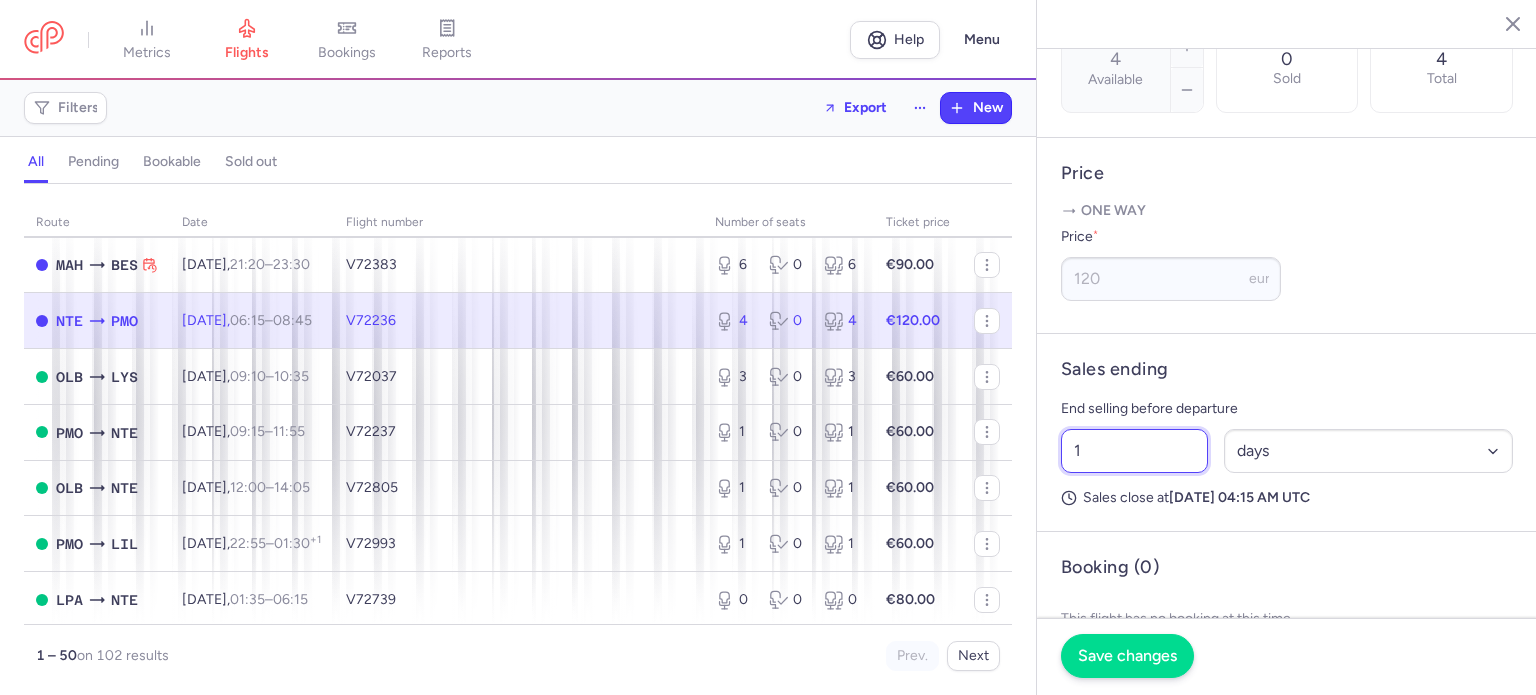 type on "1" 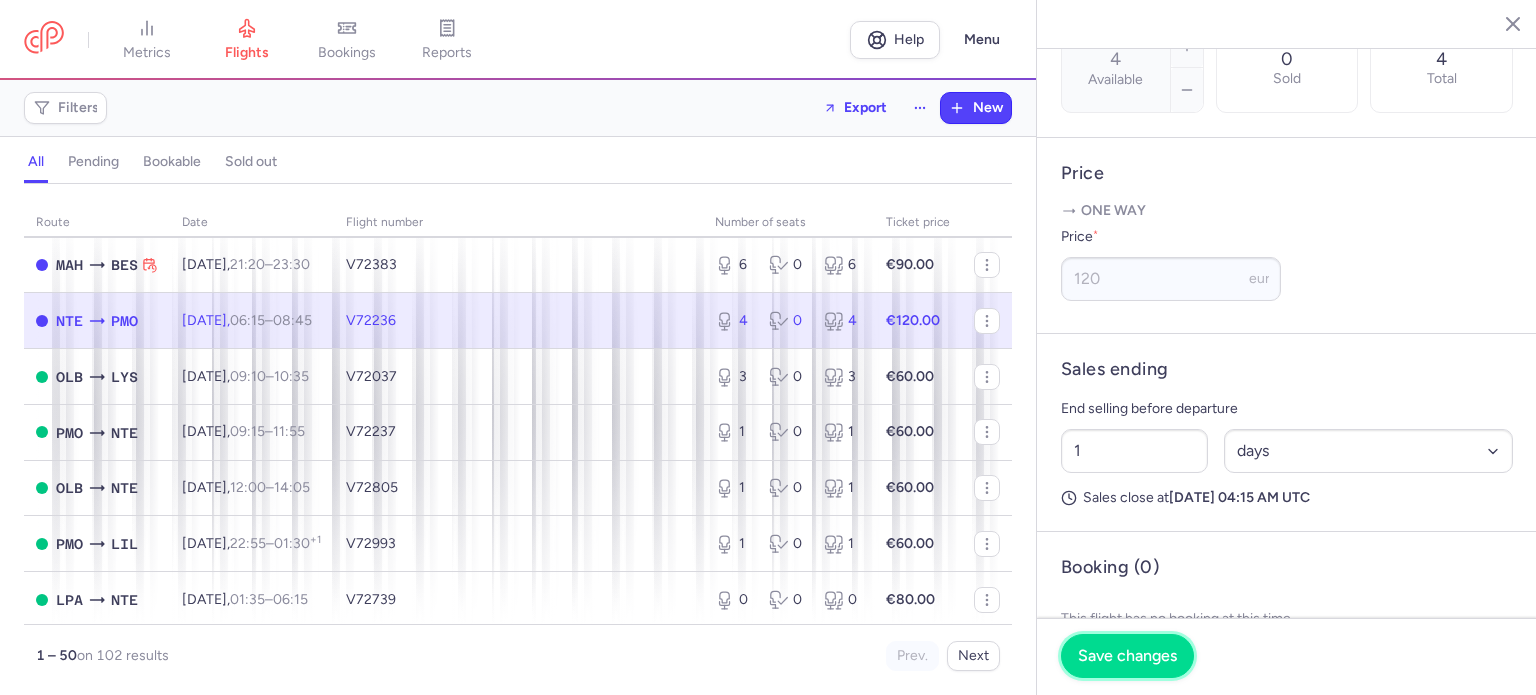 click on "Save changes" at bounding box center [1127, 656] 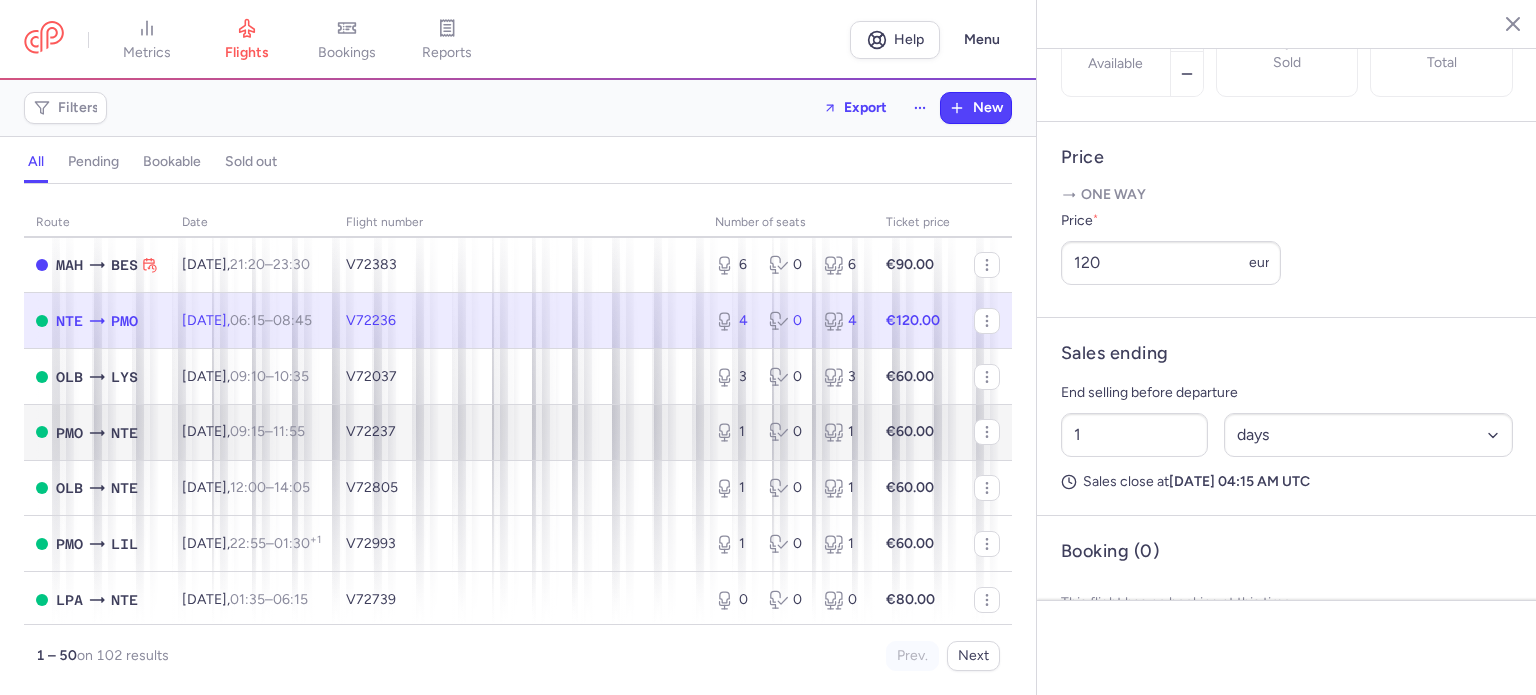 scroll, scrollTop: 683, scrollLeft: 0, axis: vertical 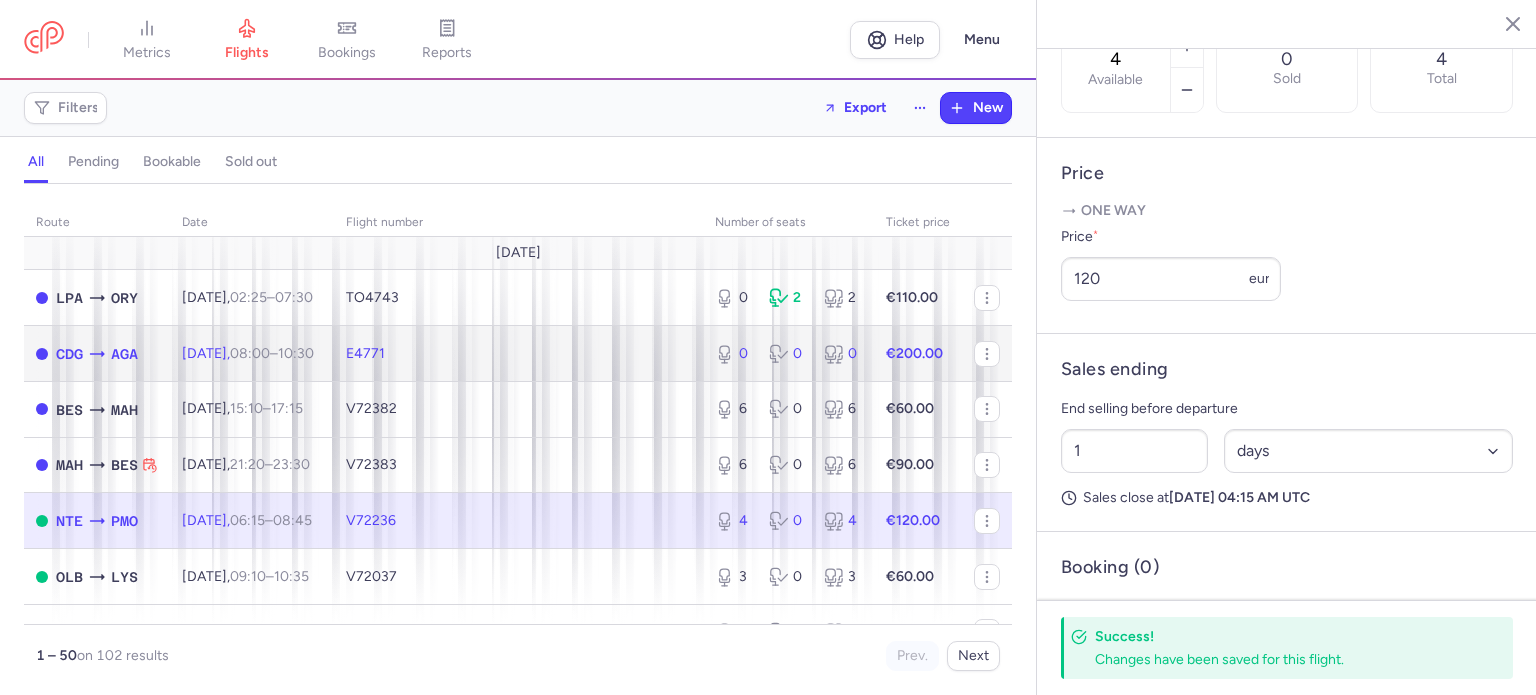 click on "[DATE]  08:00  –  10:30  +0" at bounding box center (248, 353) 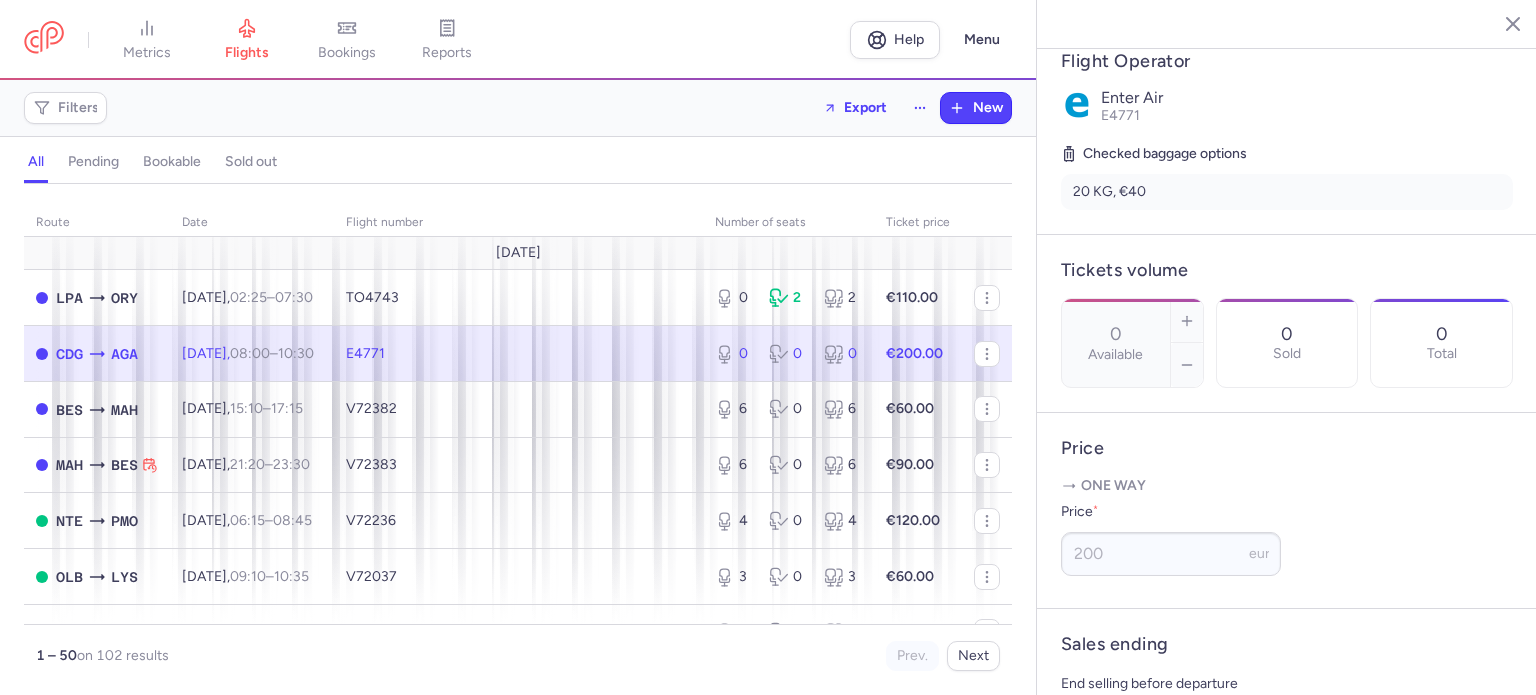 scroll, scrollTop: 699, scrollLeft: 0, axis: vertical 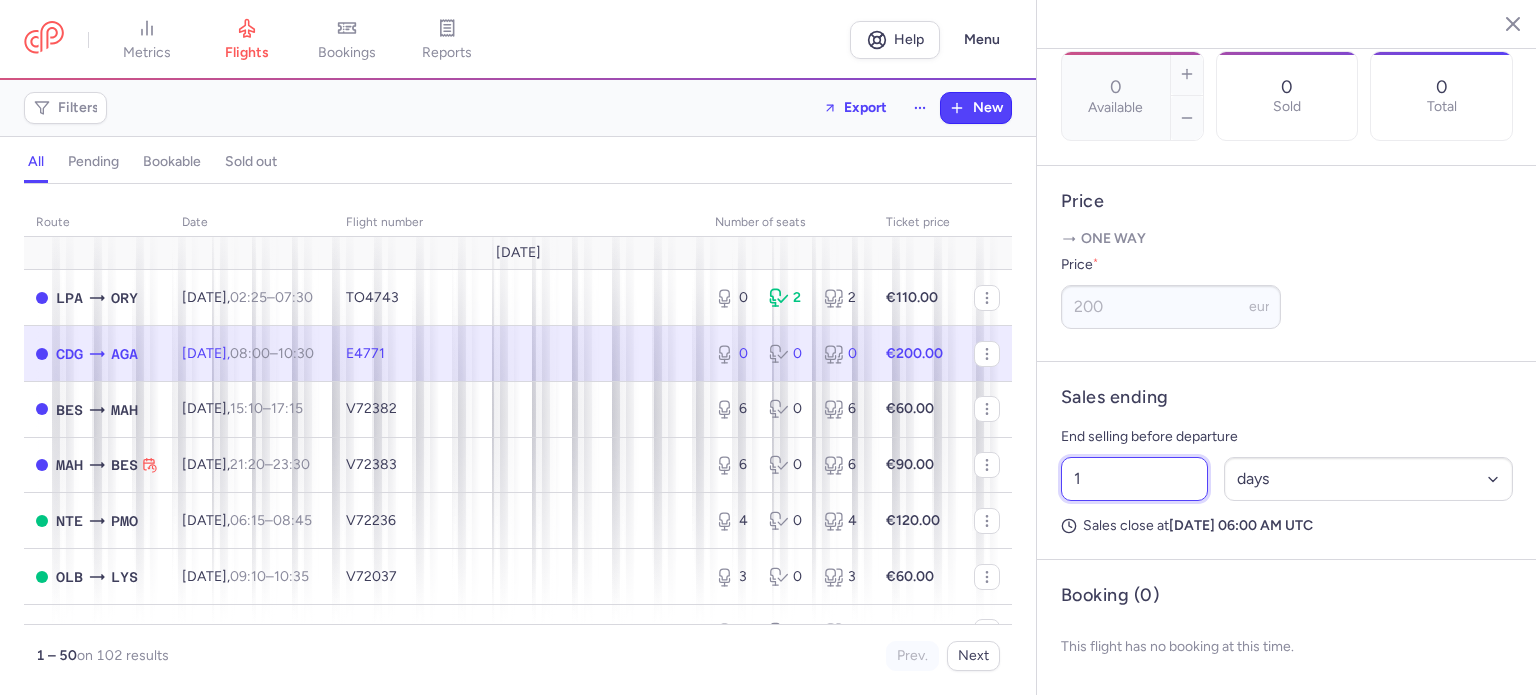 drag, startPoint x: 1138, startPoint y: 482, endPoint x: 1011, endPoint y: 471, distance: 127.47549 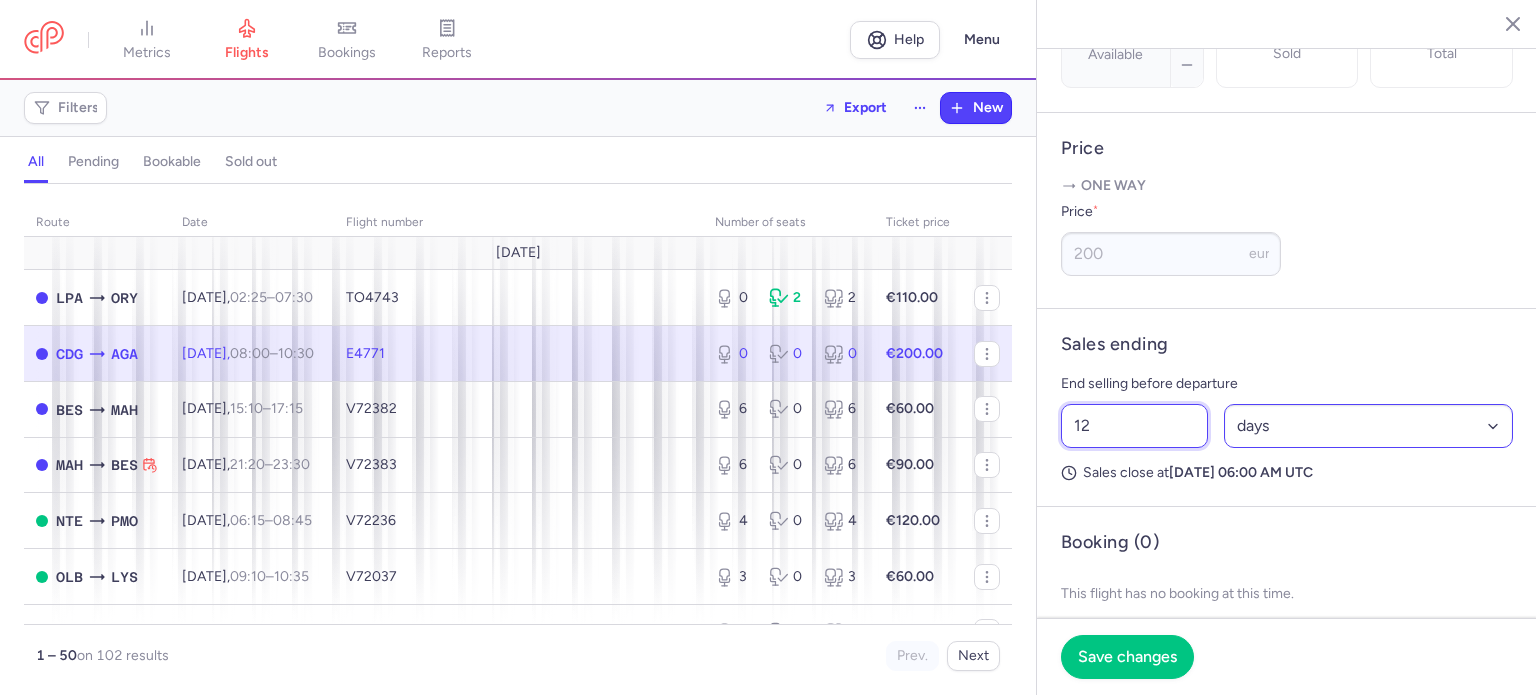 type on "12" 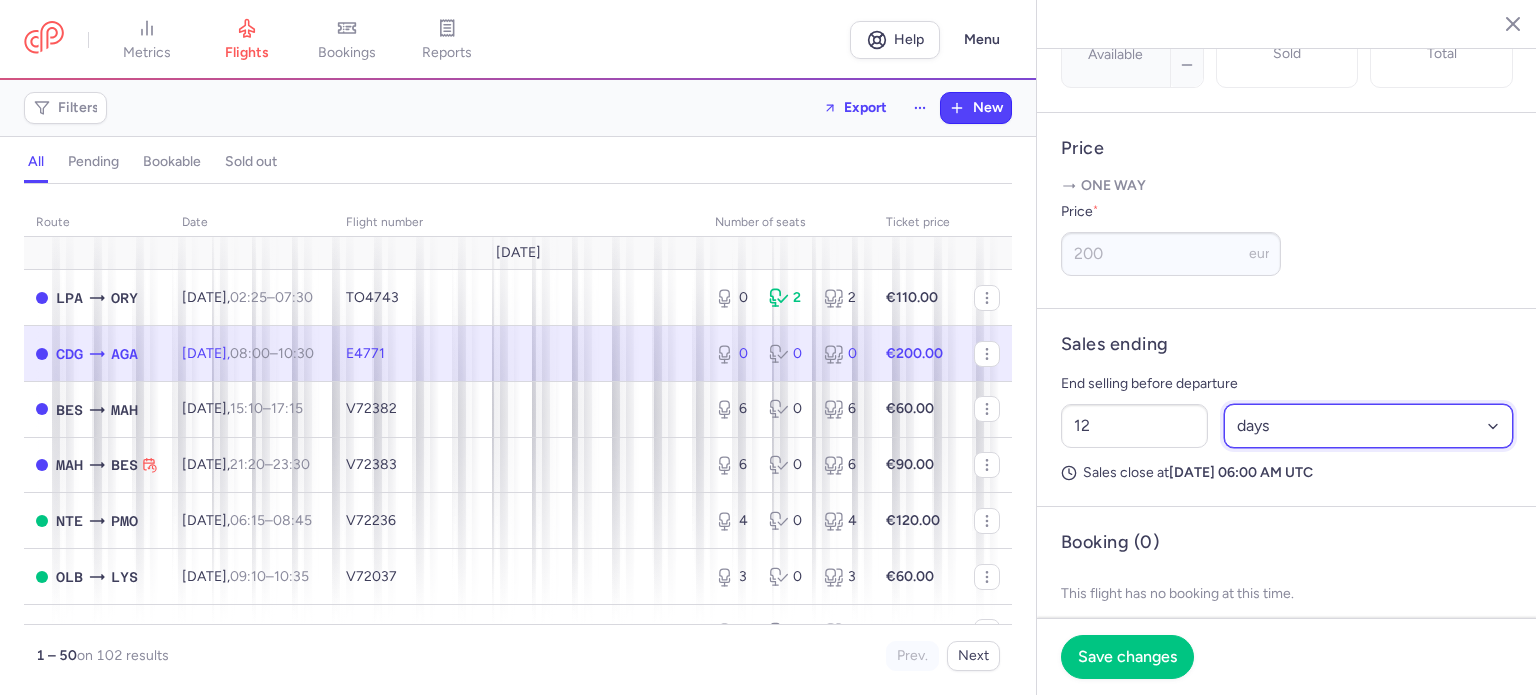 click on "Select an option hours days" at bounding box center (1369, 426) 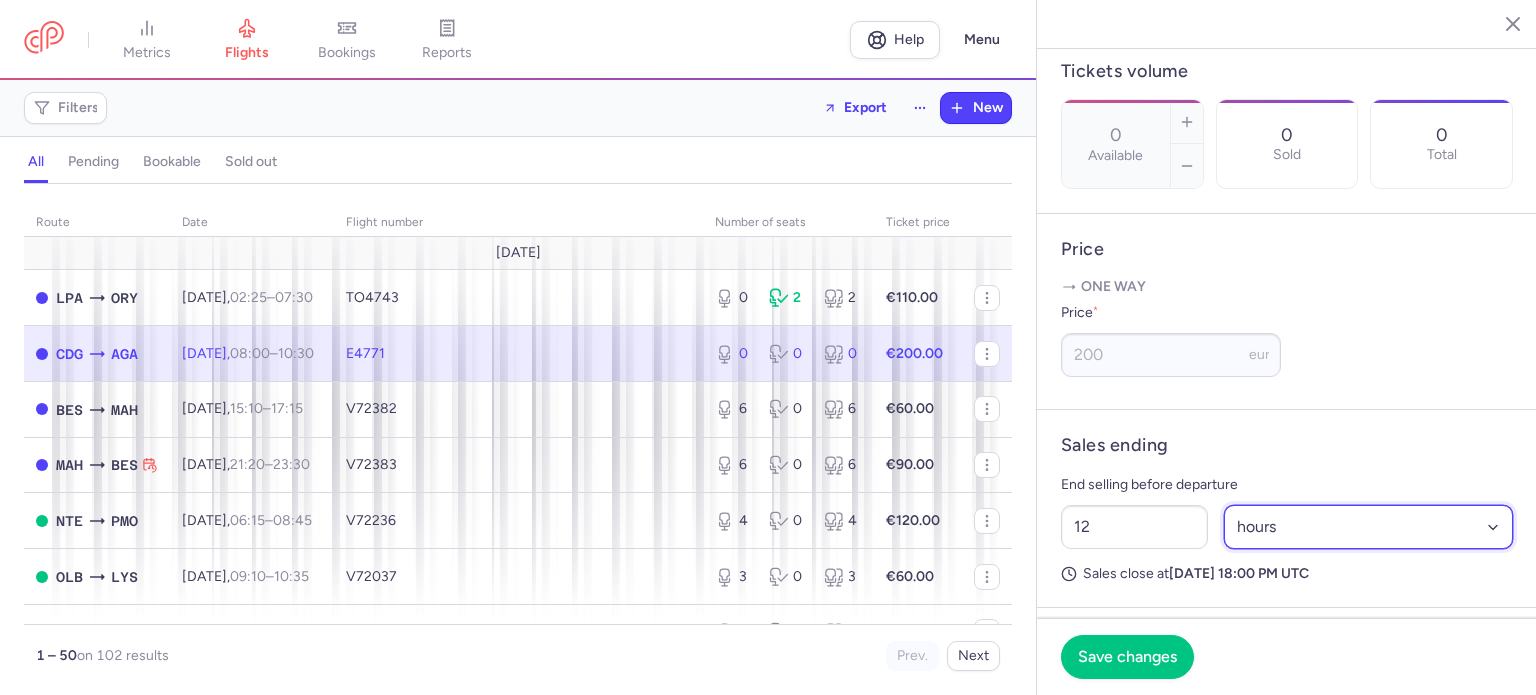 scroll, scrollTop: 499, scrollLeft: 0, axis: vertical 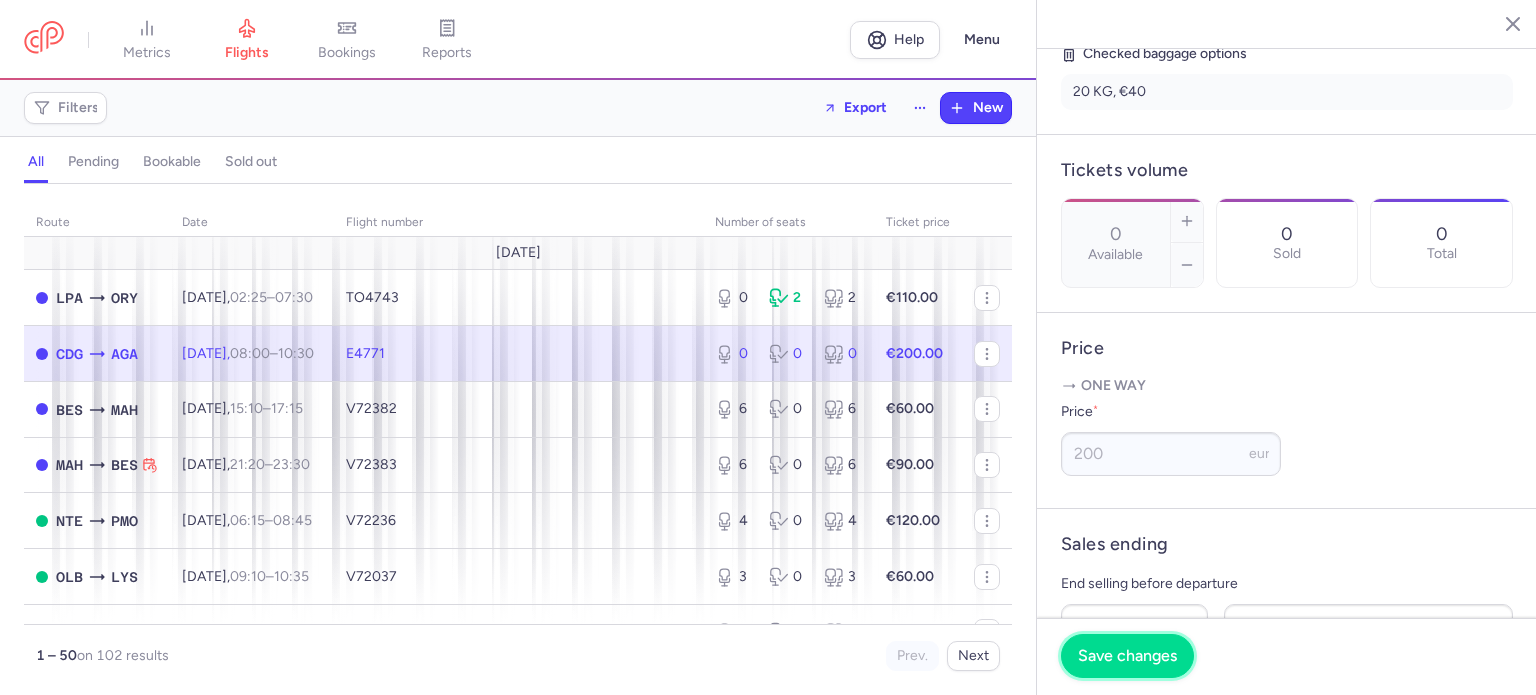 click on "Save changes" at bounding box center (1127, 656) 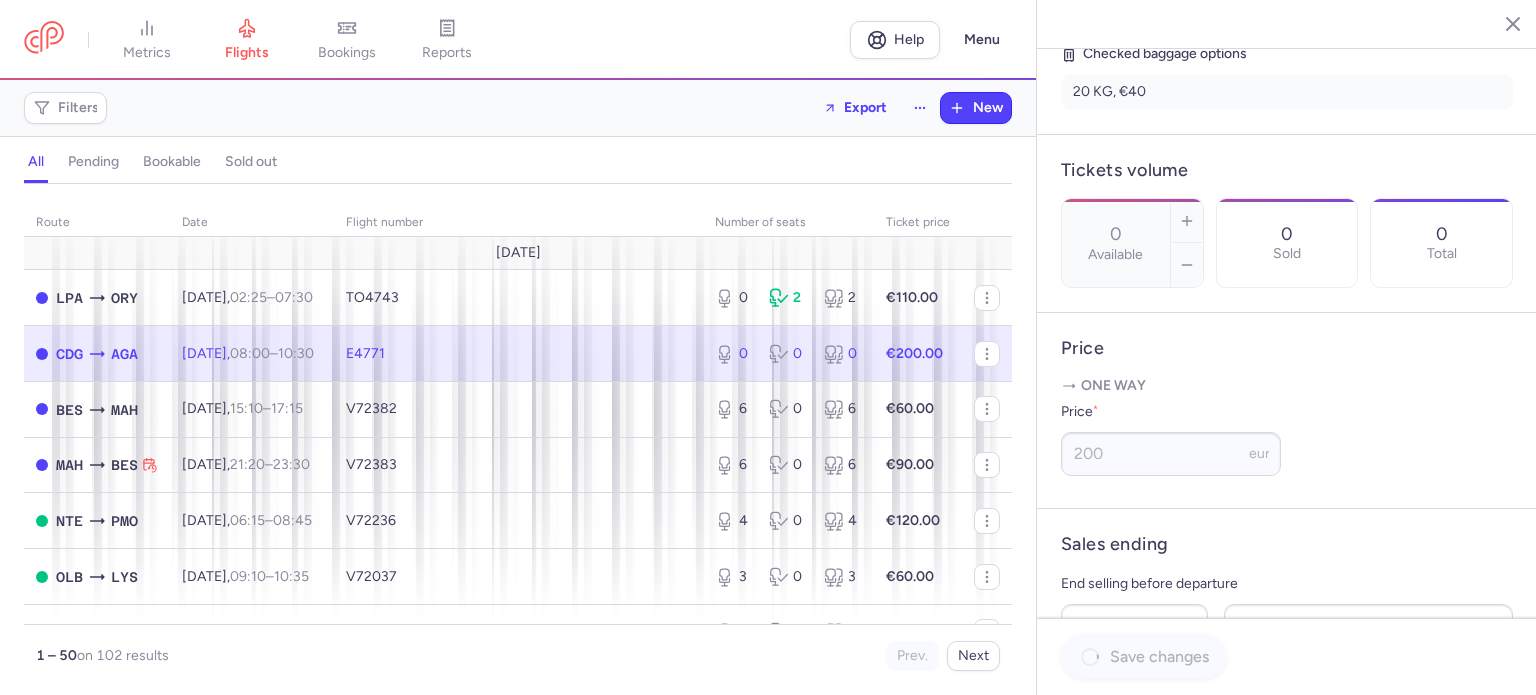scroll, scrollTop: 483, scrollLeft: 0, axis: vertical 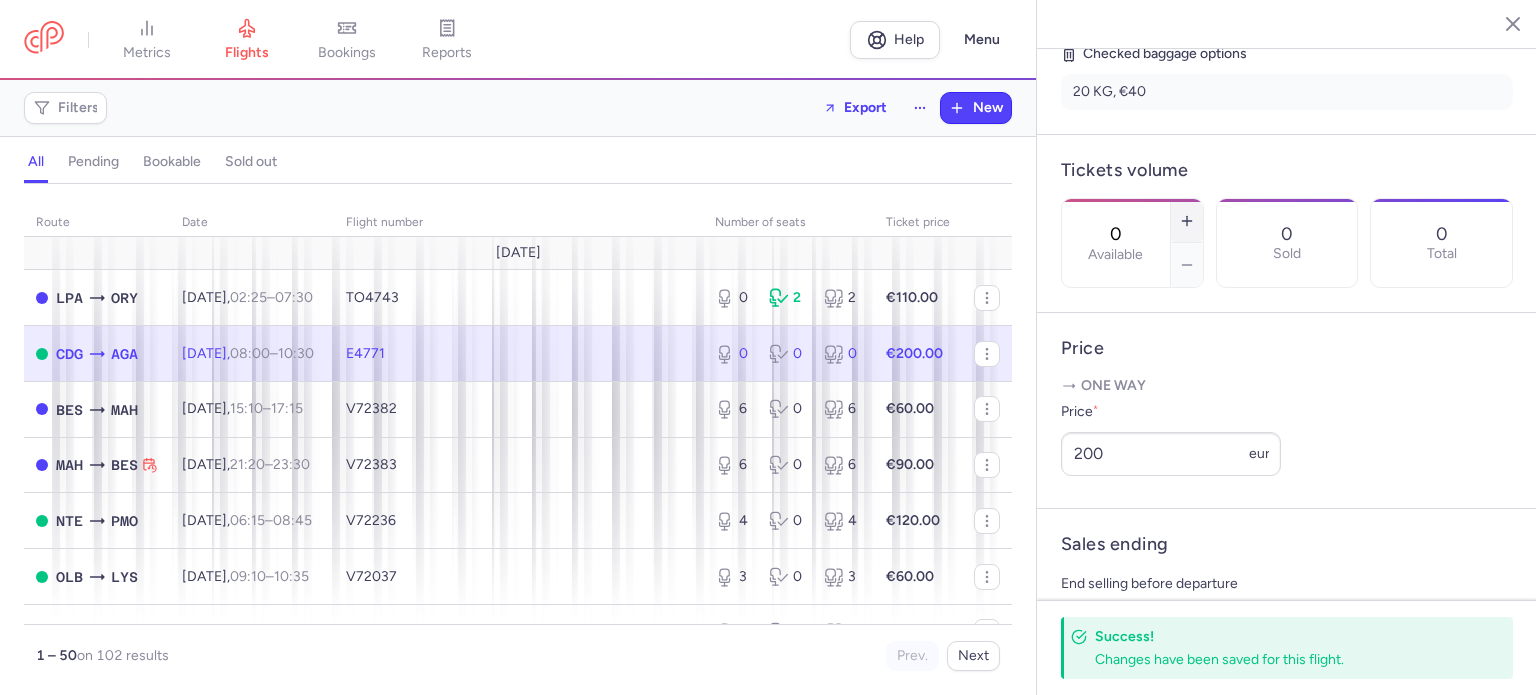 click 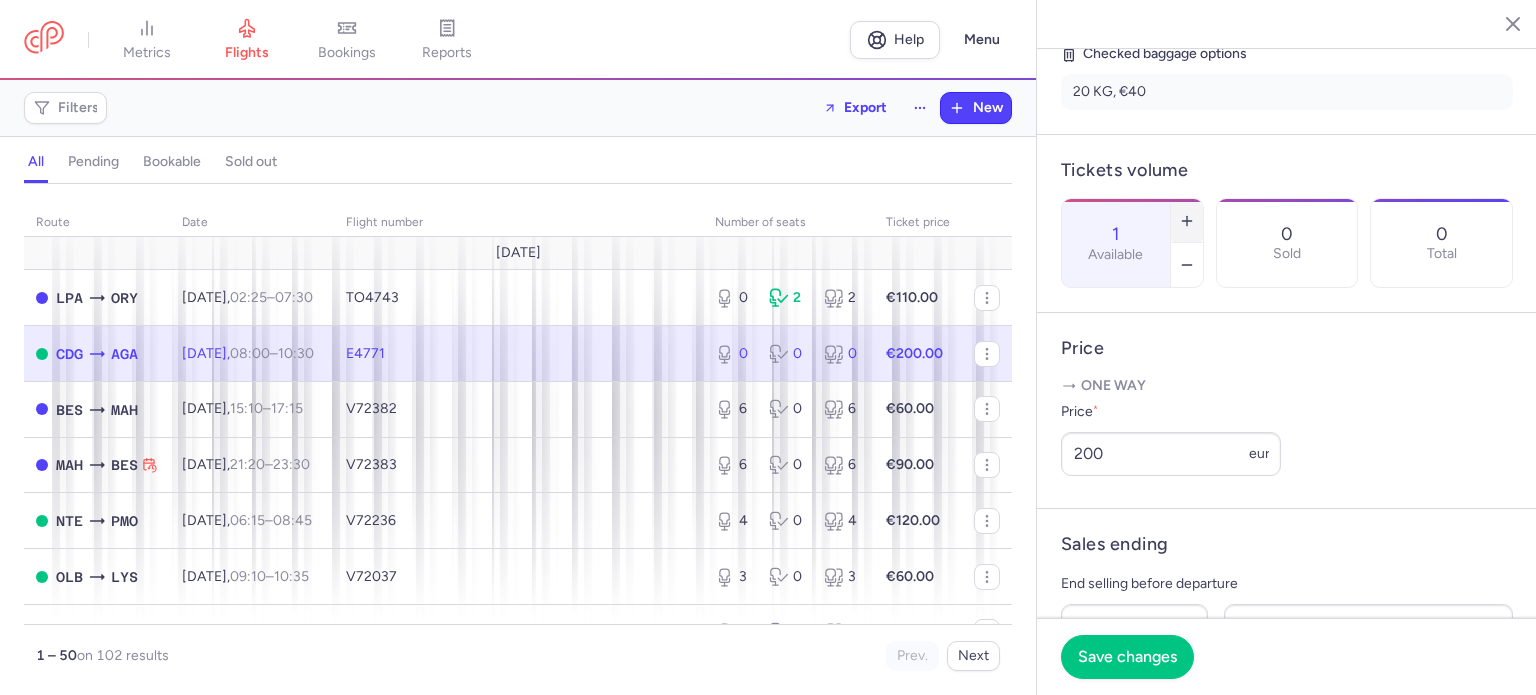 click 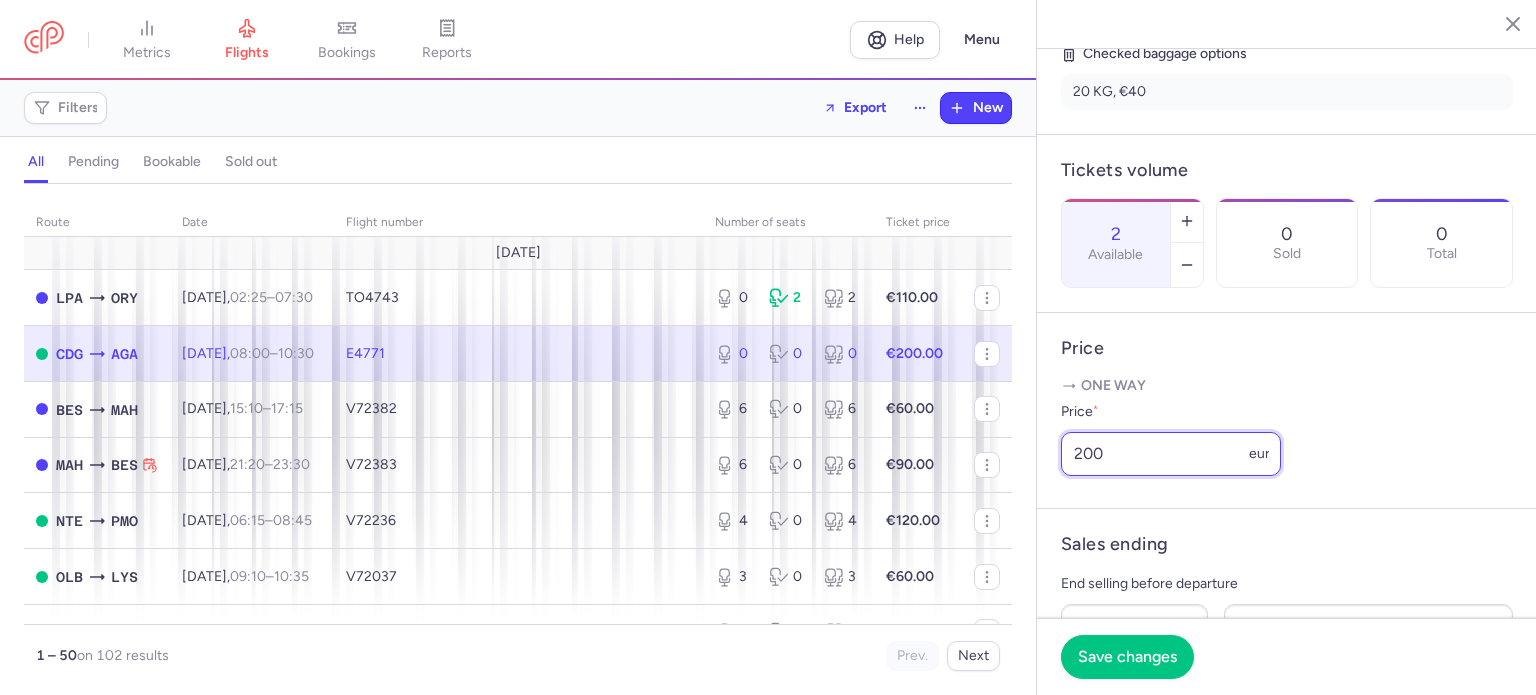 drag, startPoint x: 1114, startPoint y: 509, endPoint x: 997, endPoint y: 494, distance: 117.95762 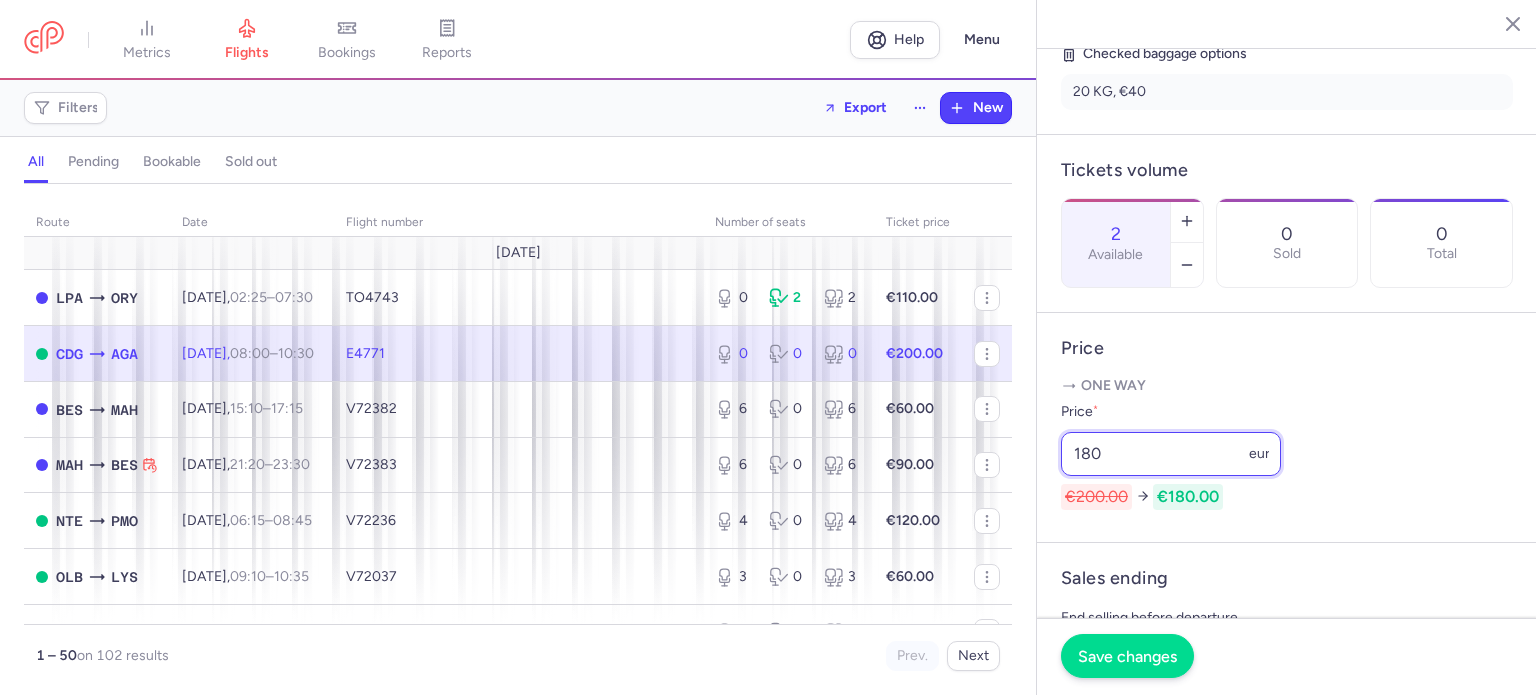 type on "180" 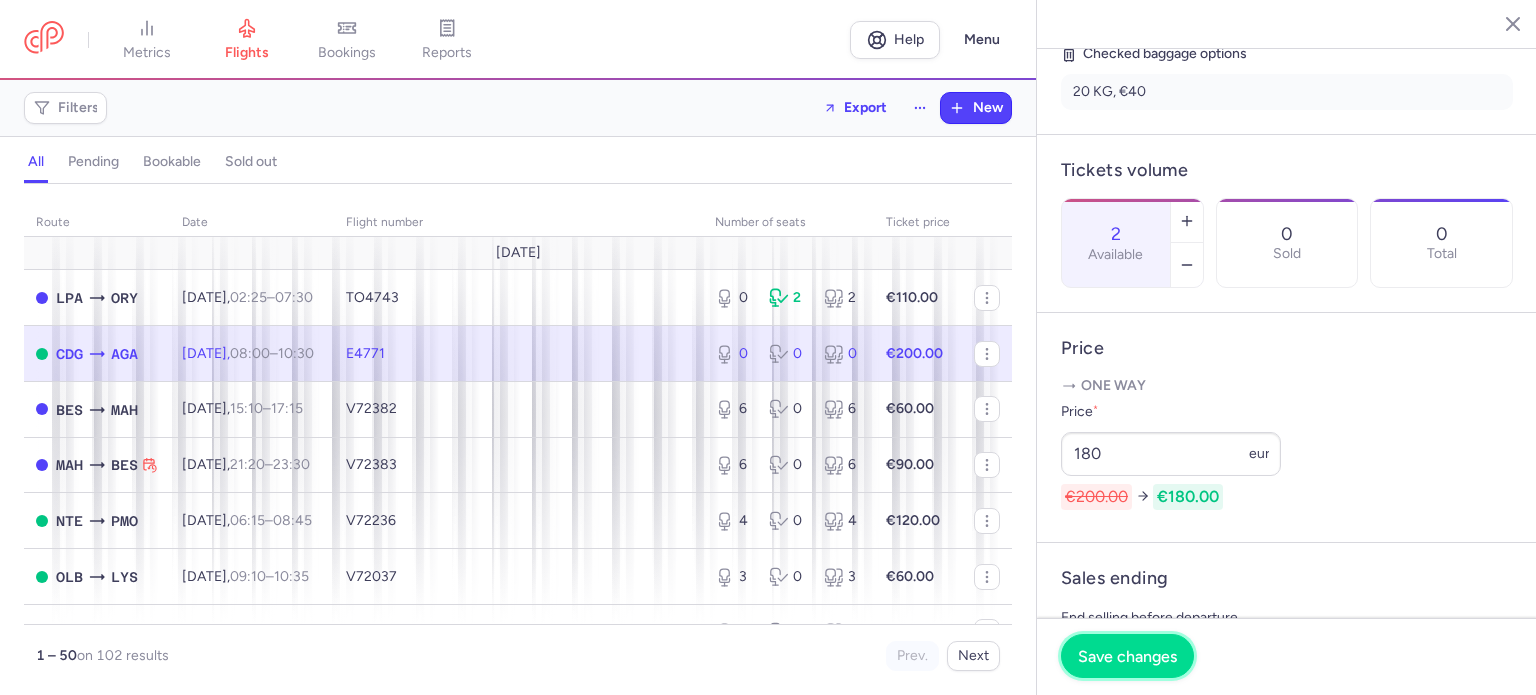 click on "Save changes" at bounding box center [1127, 656] 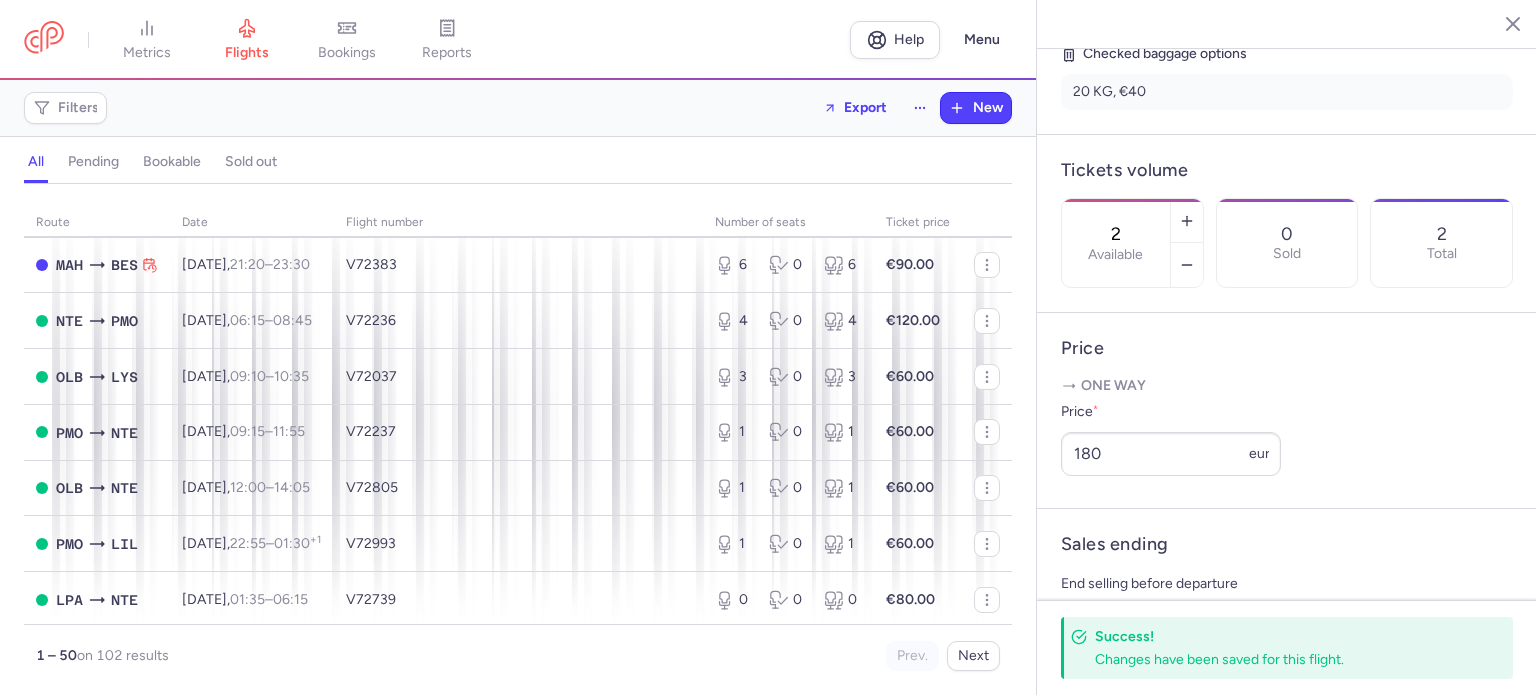 scroll, scrollTop: 0, scrollLeft: 0, axis: both 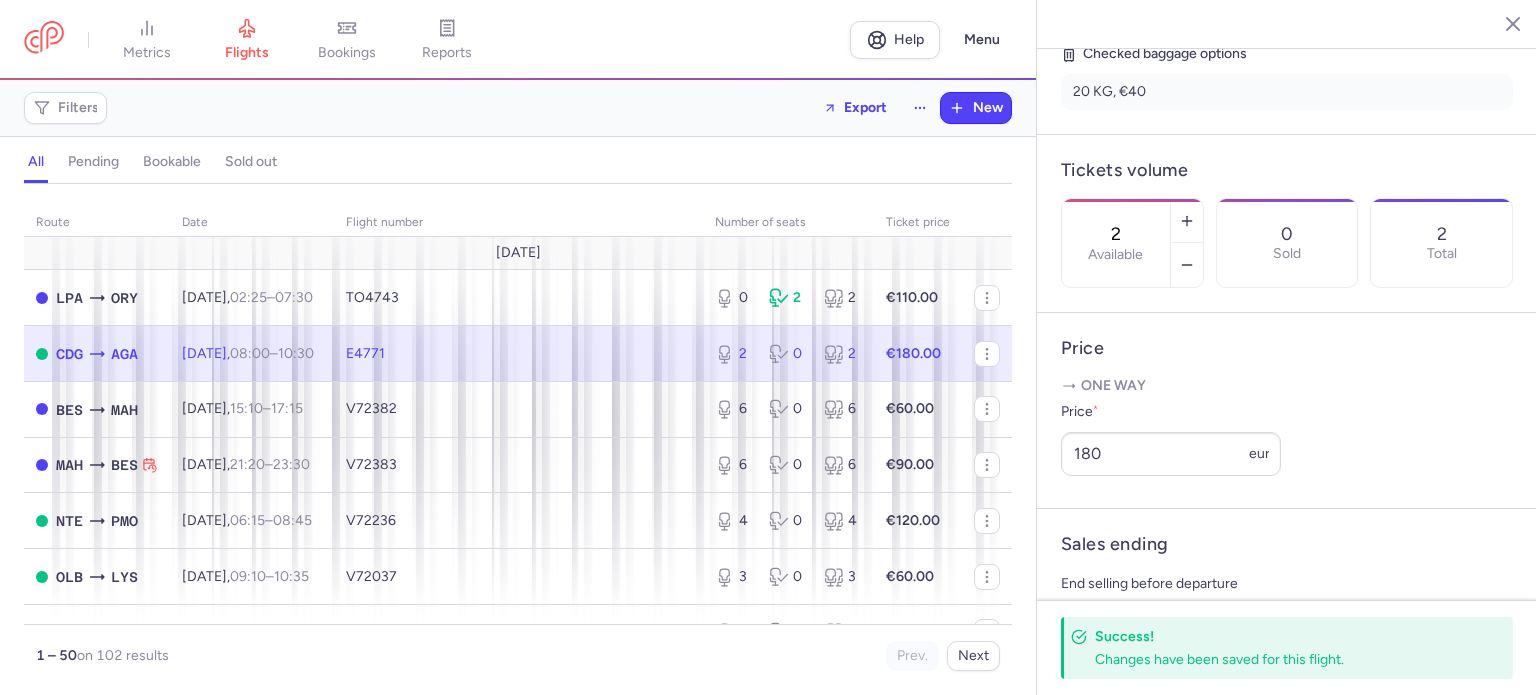 click on "2 0 2" at bounding box center [788, 354] 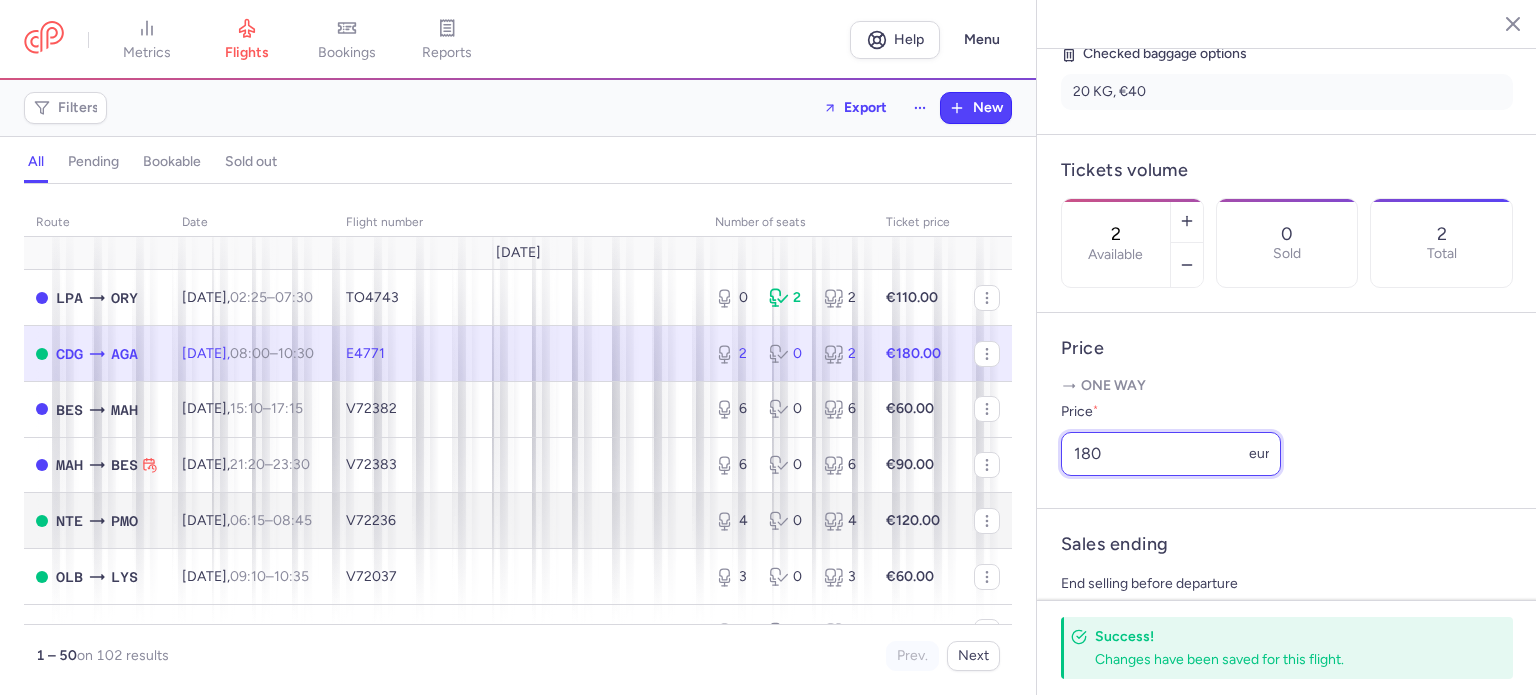 drag, startPoint x: 1136, startPoint y: 499, endPoint x: 882, endPoint y: 497, distance: 254.00787 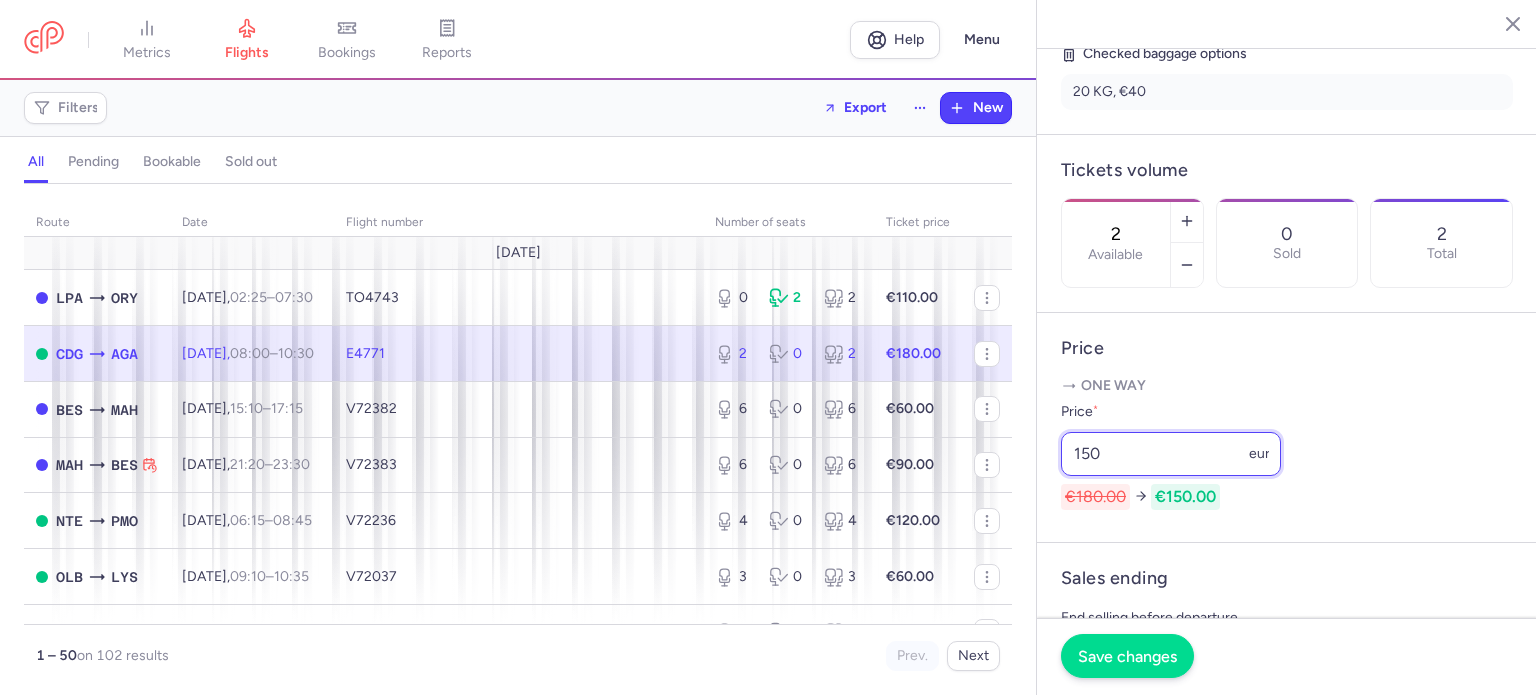 type on "150" 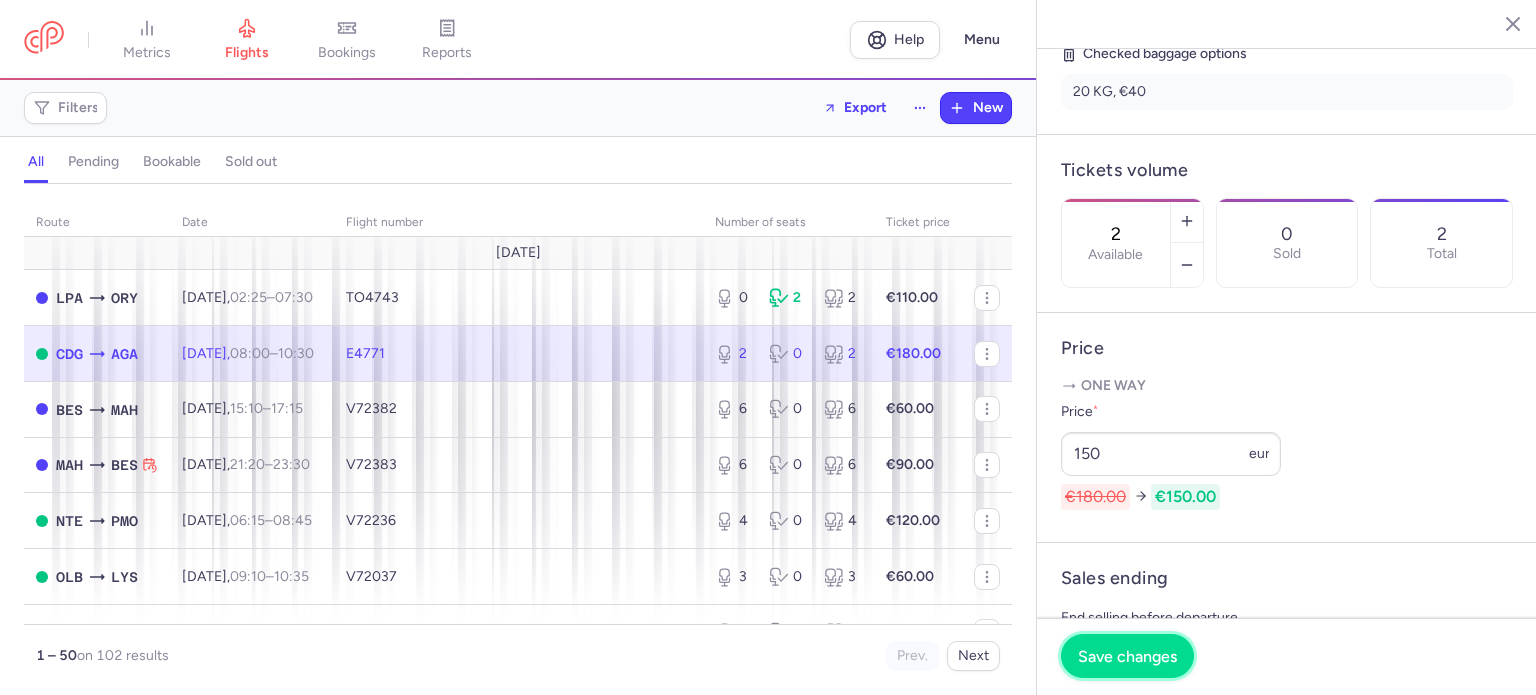 click on "Save changes" at bounding box center [1127, 656] 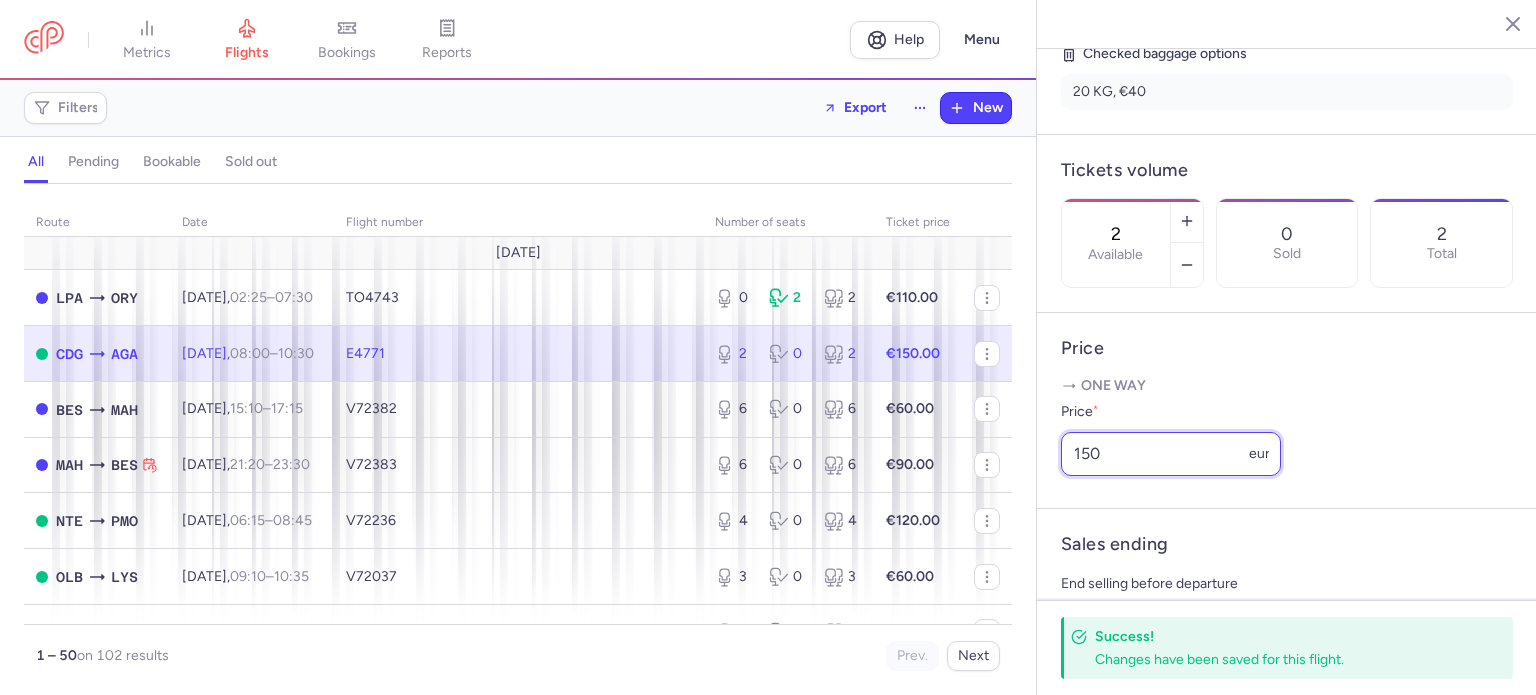 drag, startPoint x: 1105, startPoint y: 501, endPoint x: 1034, endPoint y: 499, distance: 71.02816 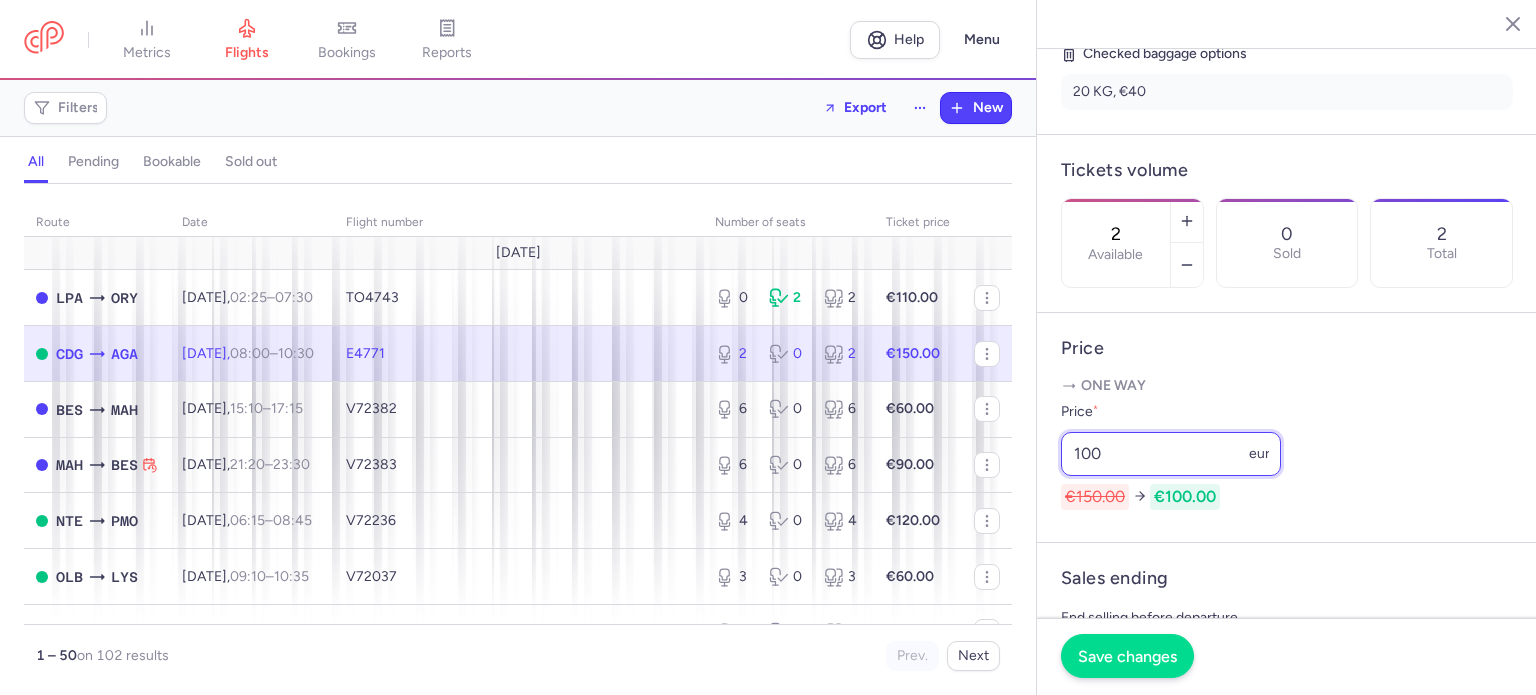 type on "100" 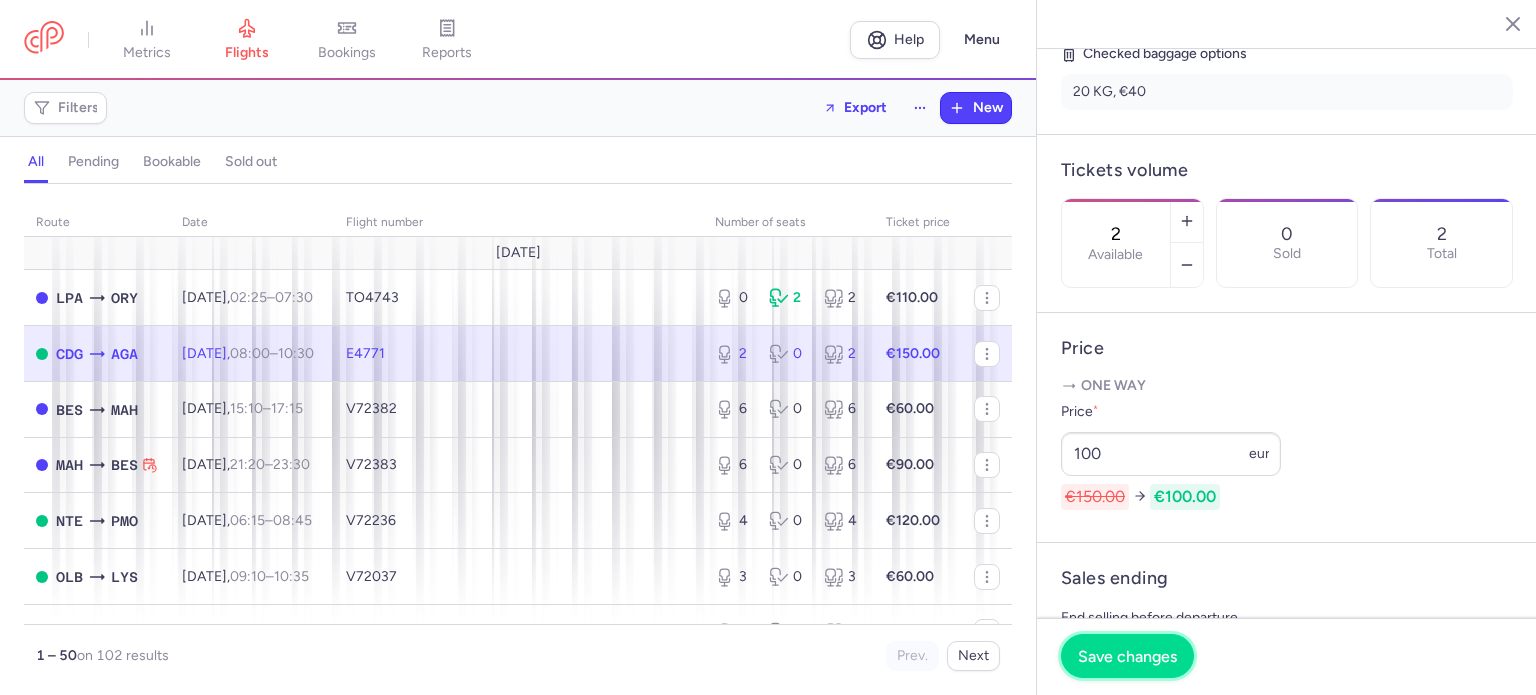 click on "Save changes" at bounding box center [1127, 656] 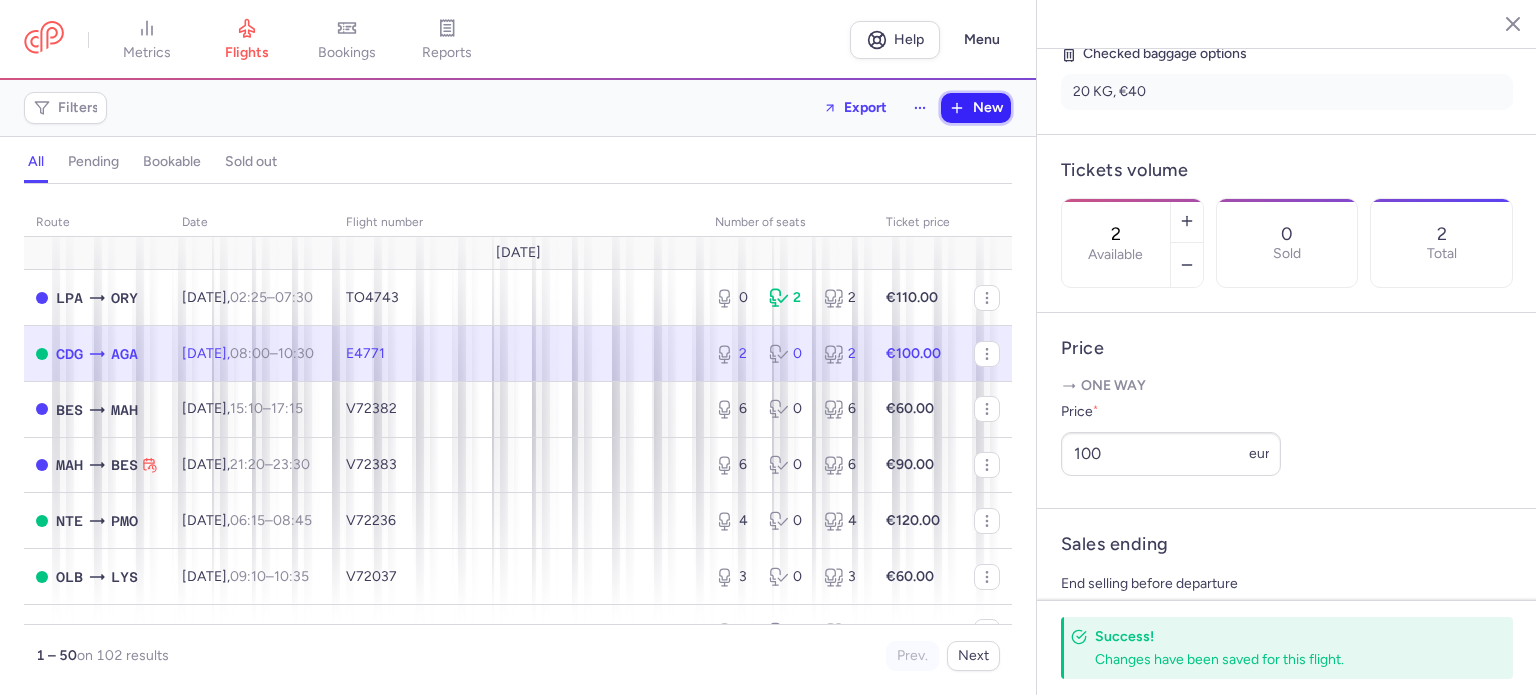click on "New" at bounding box center (988, 108) 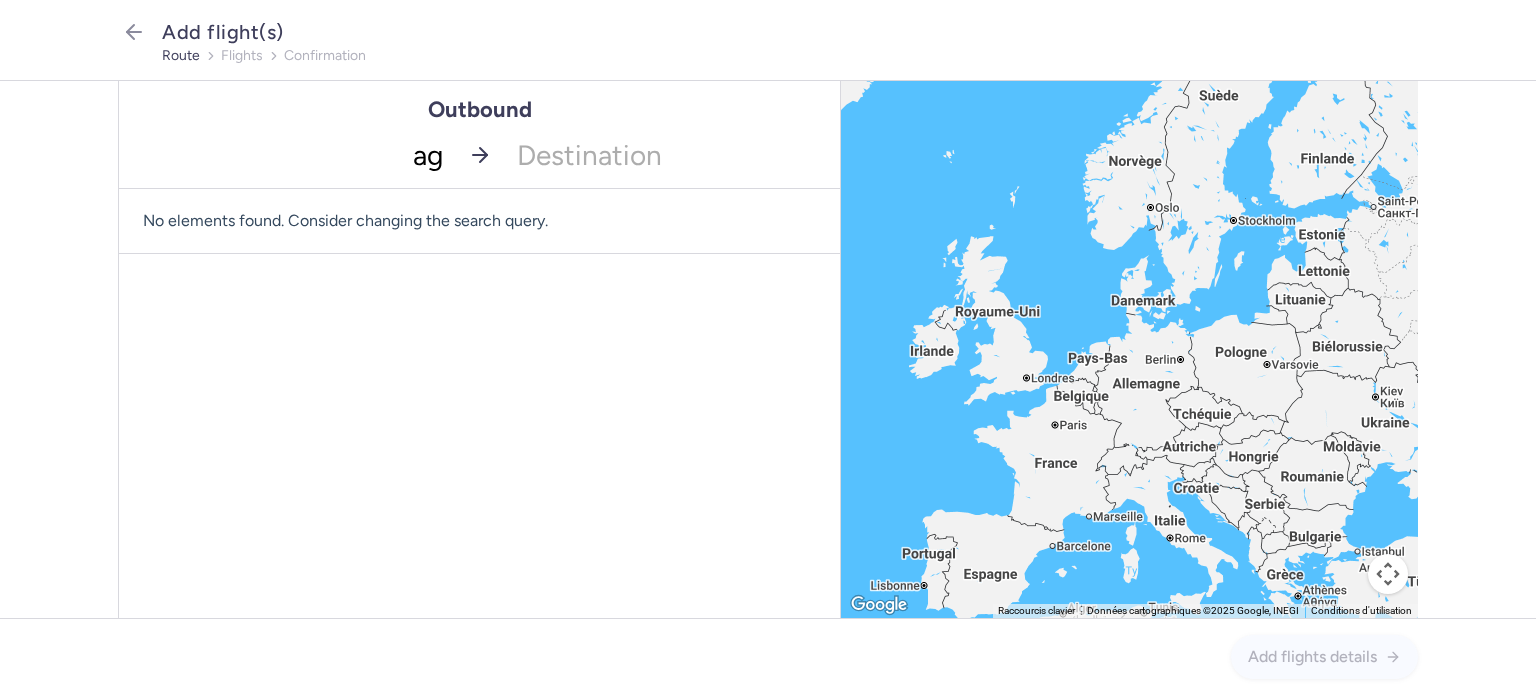 type on "aga" 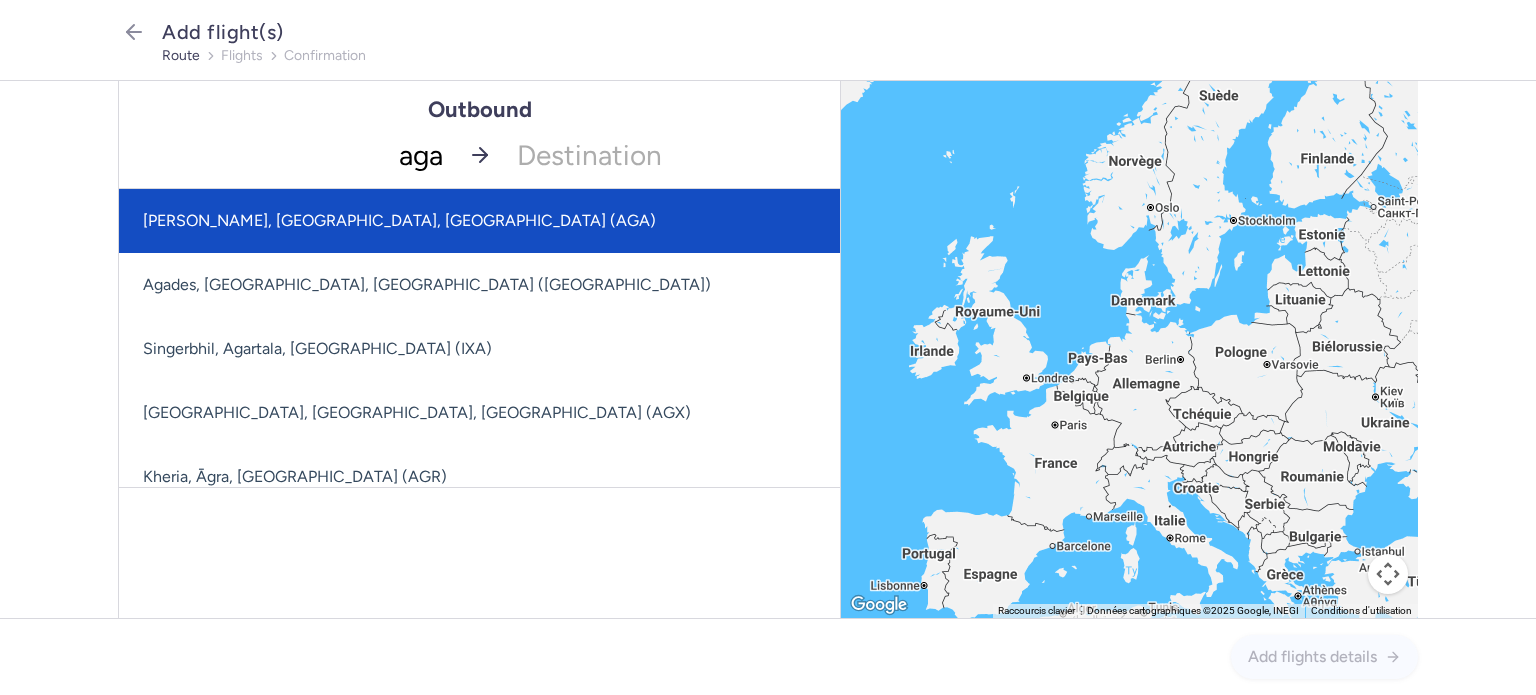 drag, startPoint x: 399, startPoint y: 223, endPoint x: 423, endPoint y: 224, distance: 24.020824 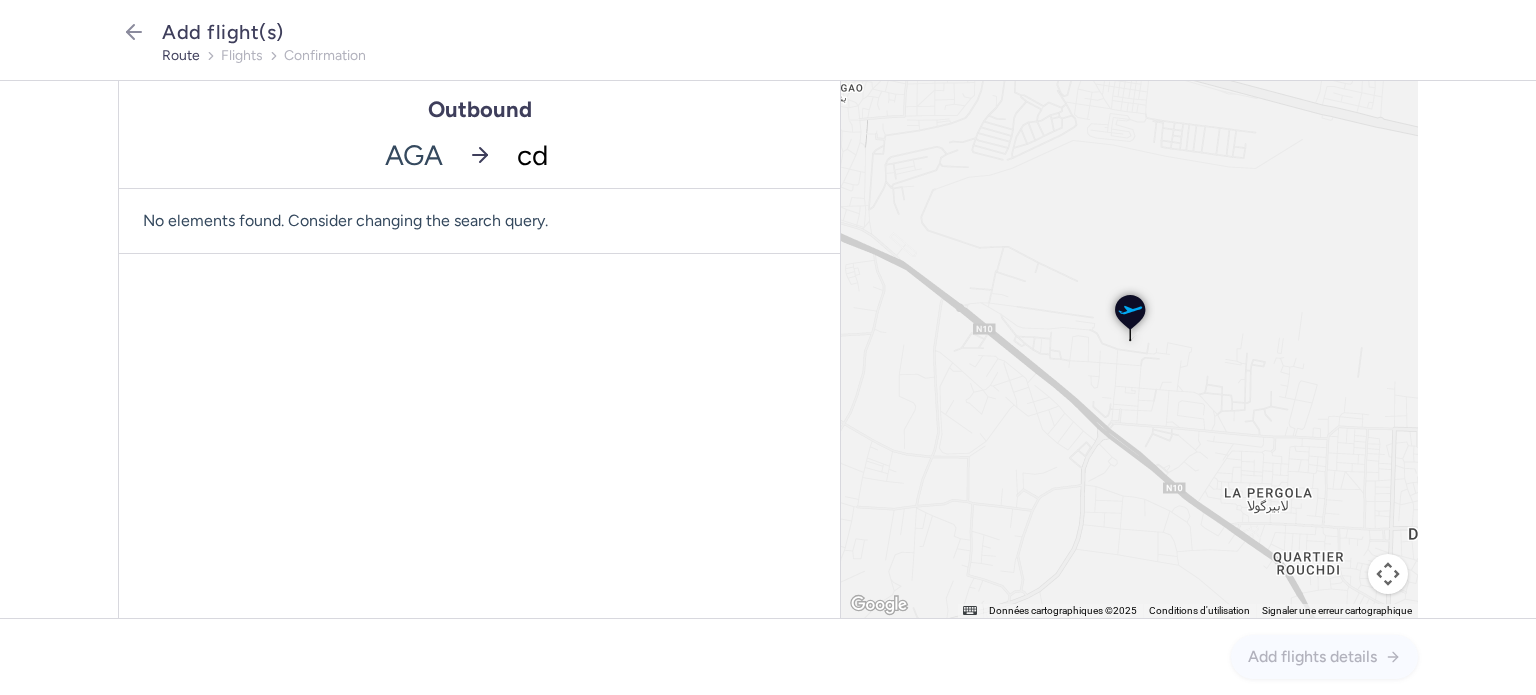type on "cdg" 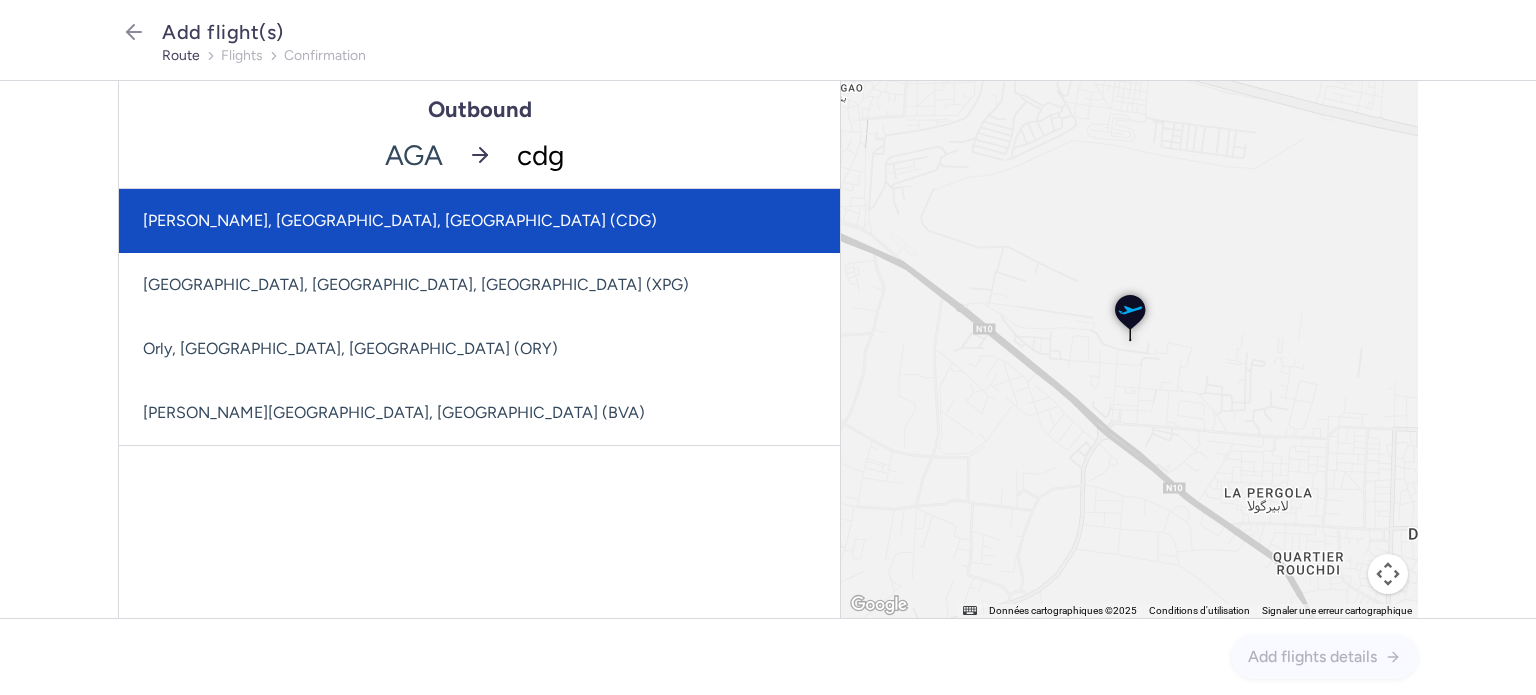 click on "[PERSON_NAME], [GEOGRAPHIC_DATA], [GEOGRAPHIC_DATA] (CDG)" at bounding box center [479, 221] 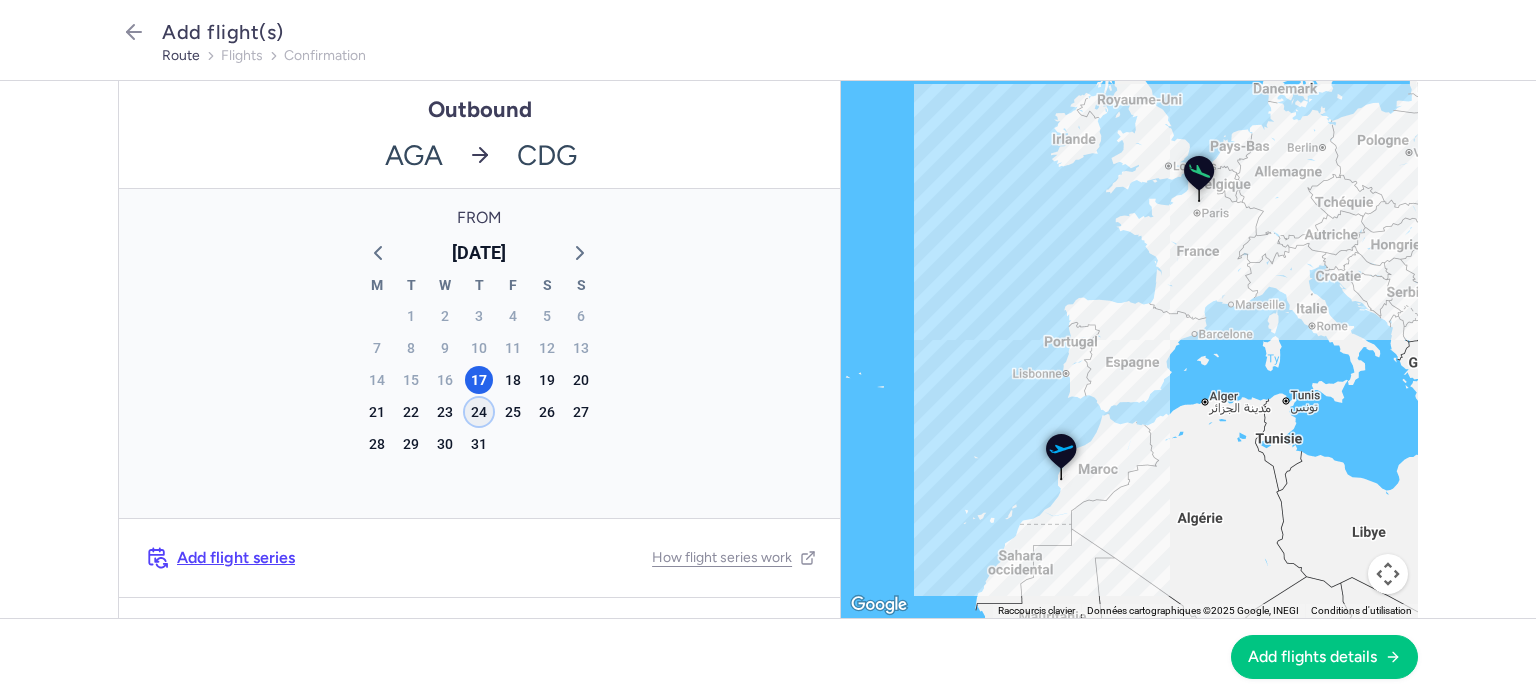 click on "24" 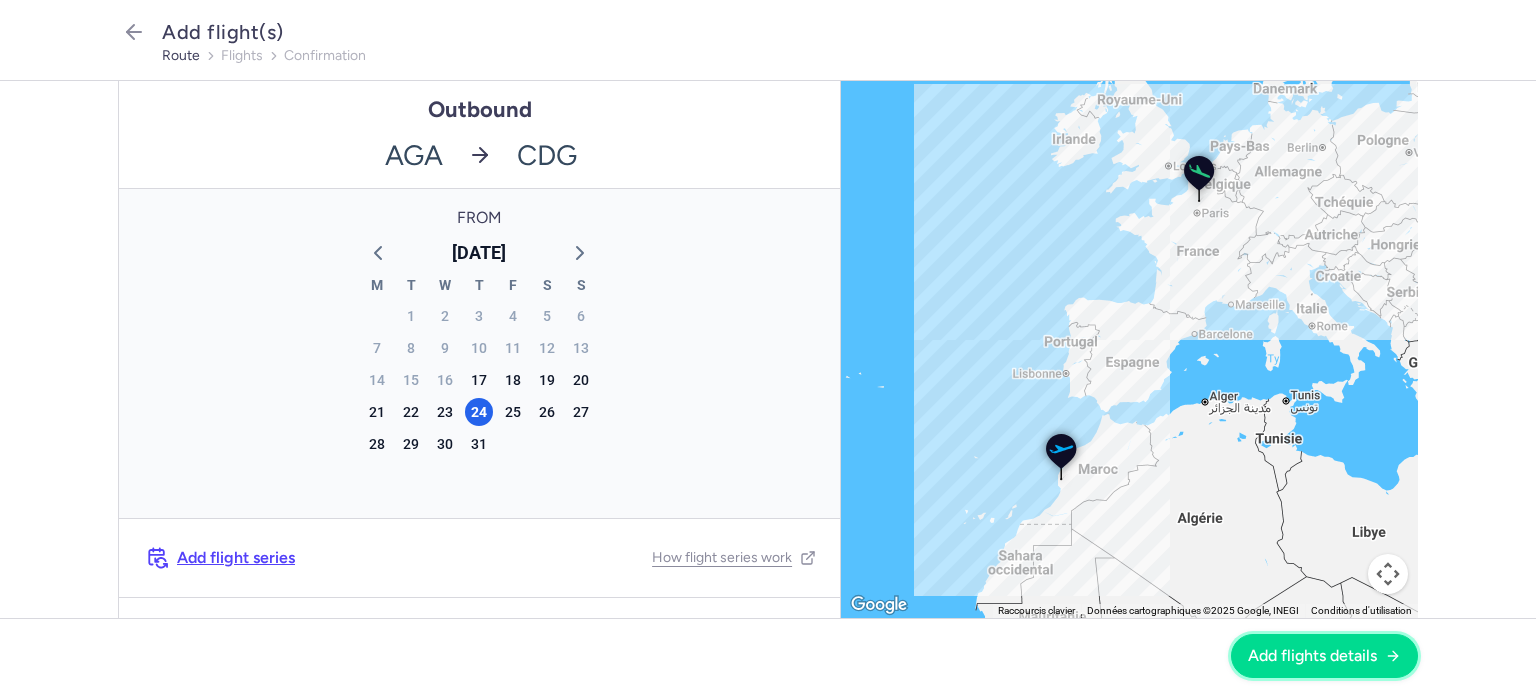 click on "Add flights details" at bounding box center [1324, 656] 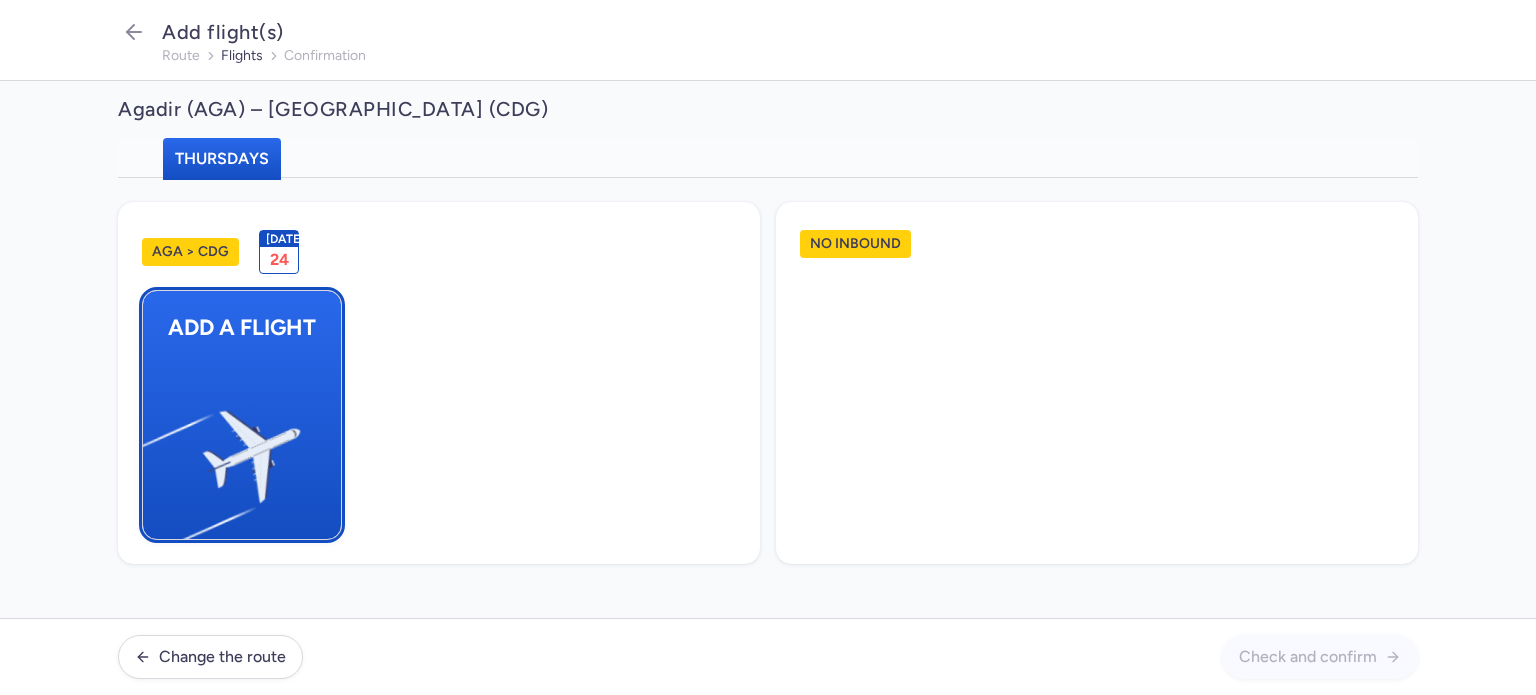 click at bounding box center (153, 448) 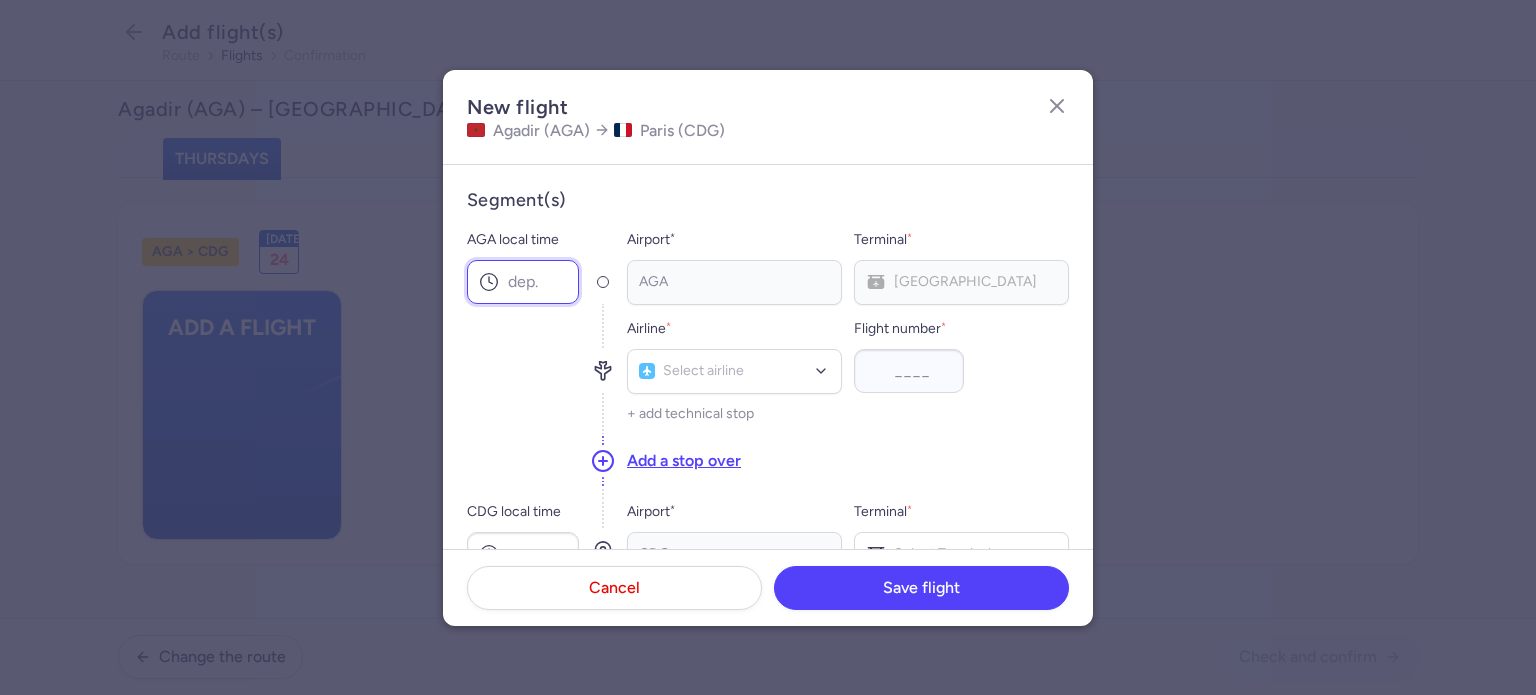 click on "AGA local time" at bounding box center [523, 282] 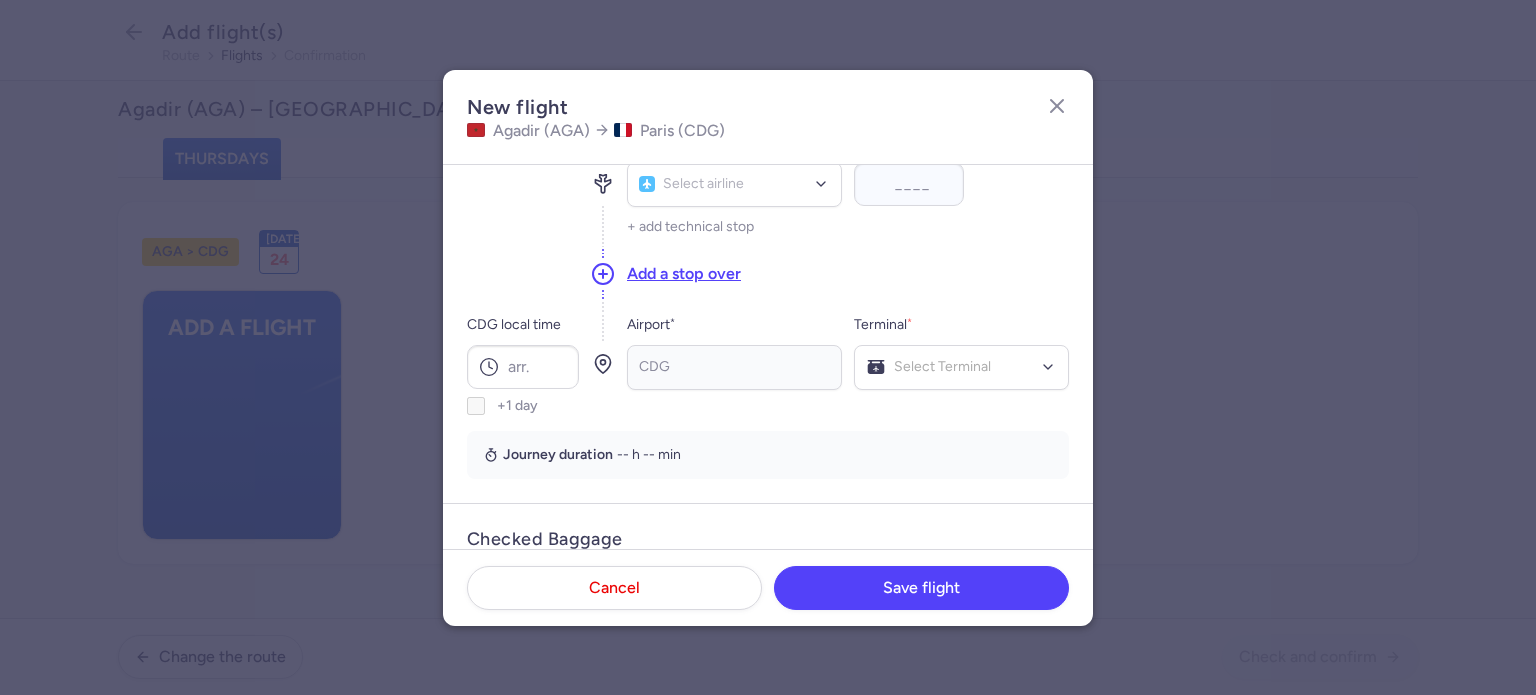 scroll, scrollTop: 200, scrollLeft: 0, axis: vertical 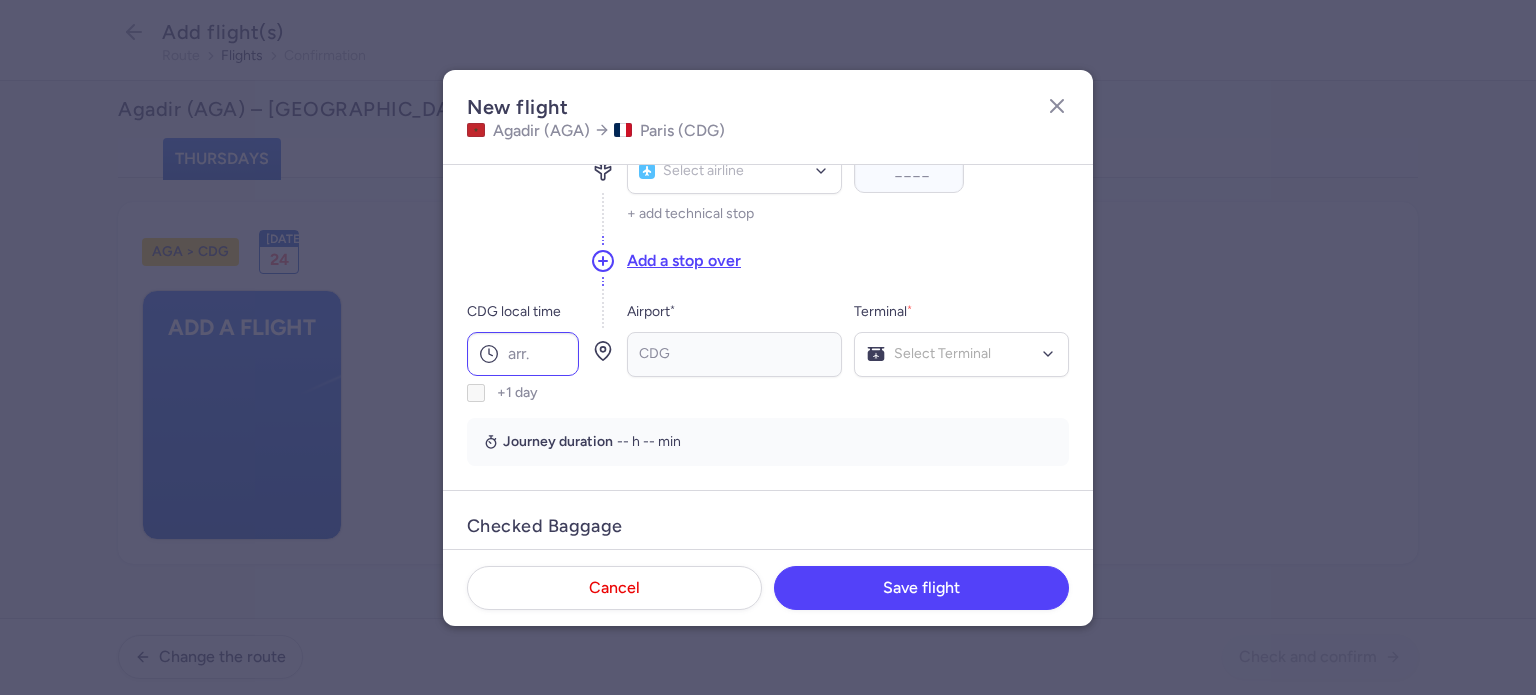 type on "10:25" 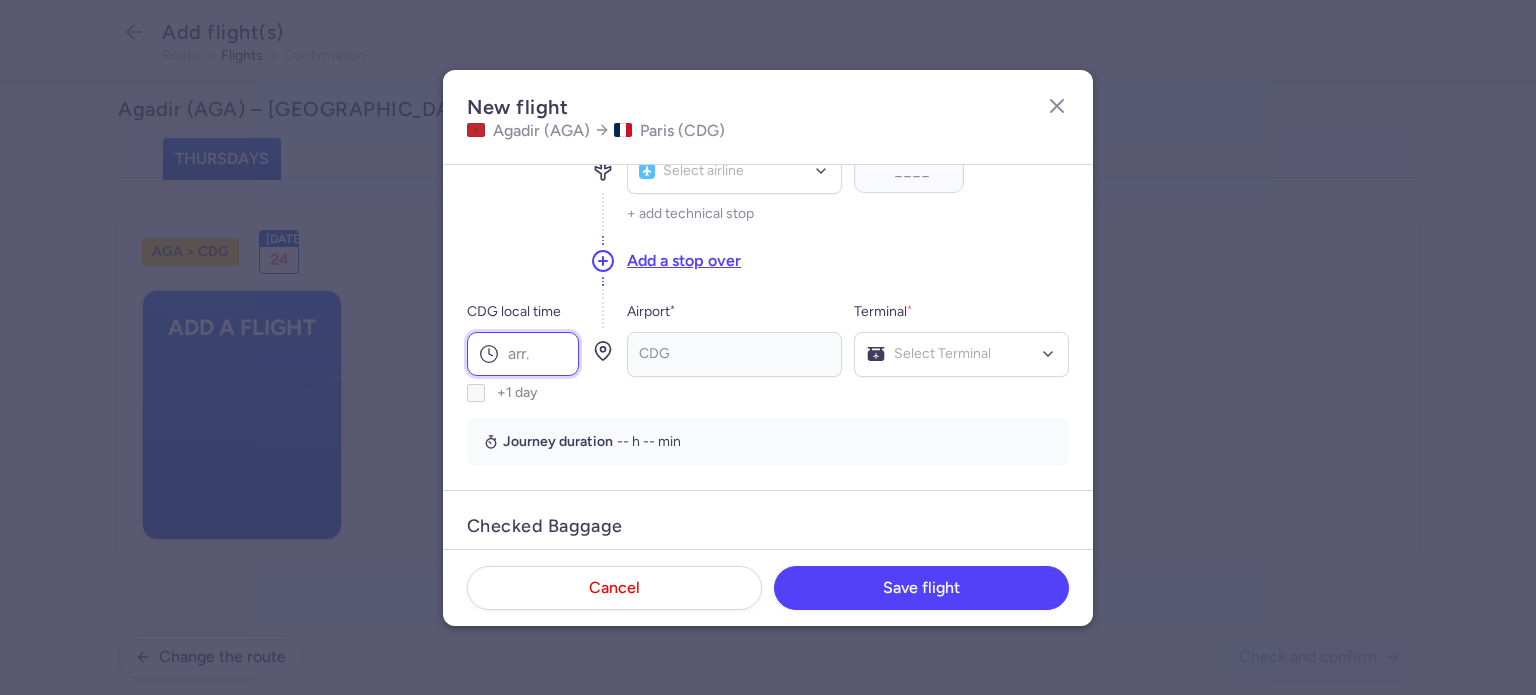 click on "CDG local time" at bounding box center (523, 354) 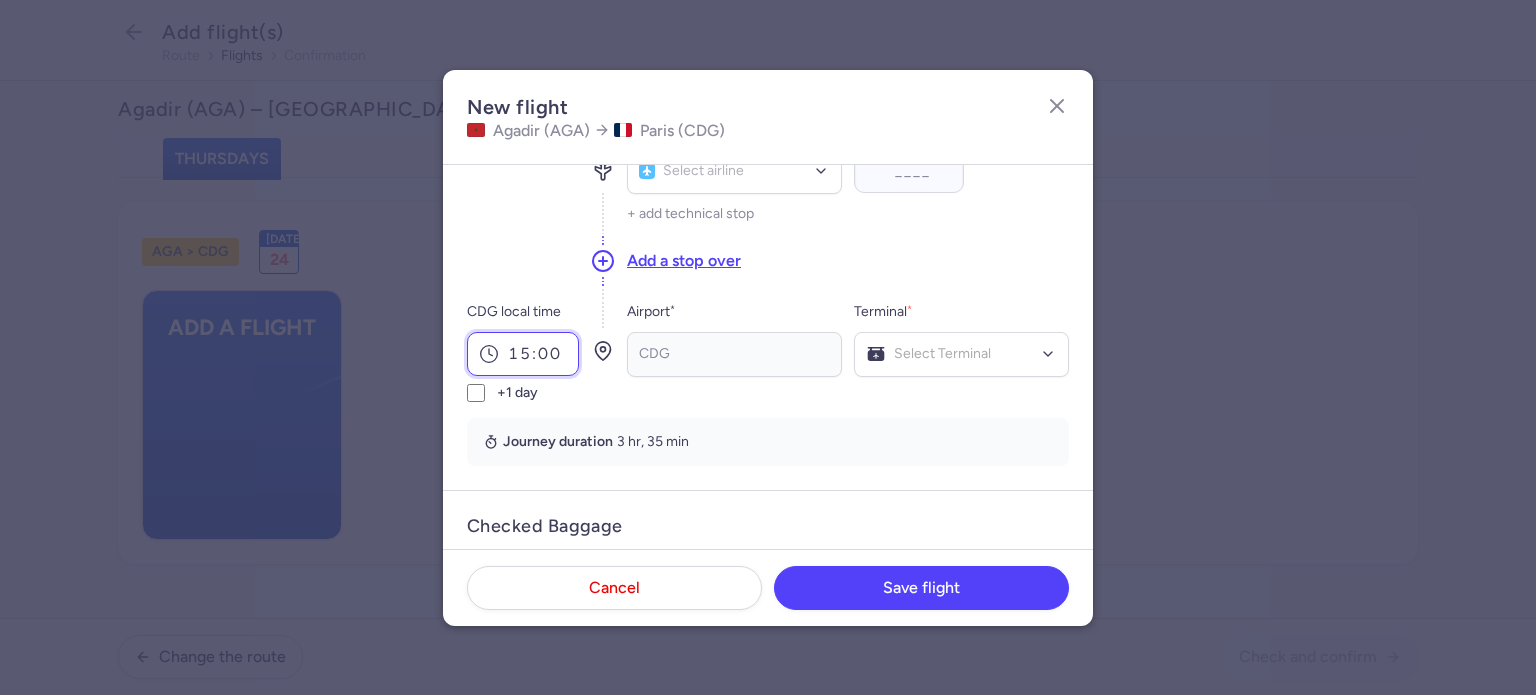type on "15:00" 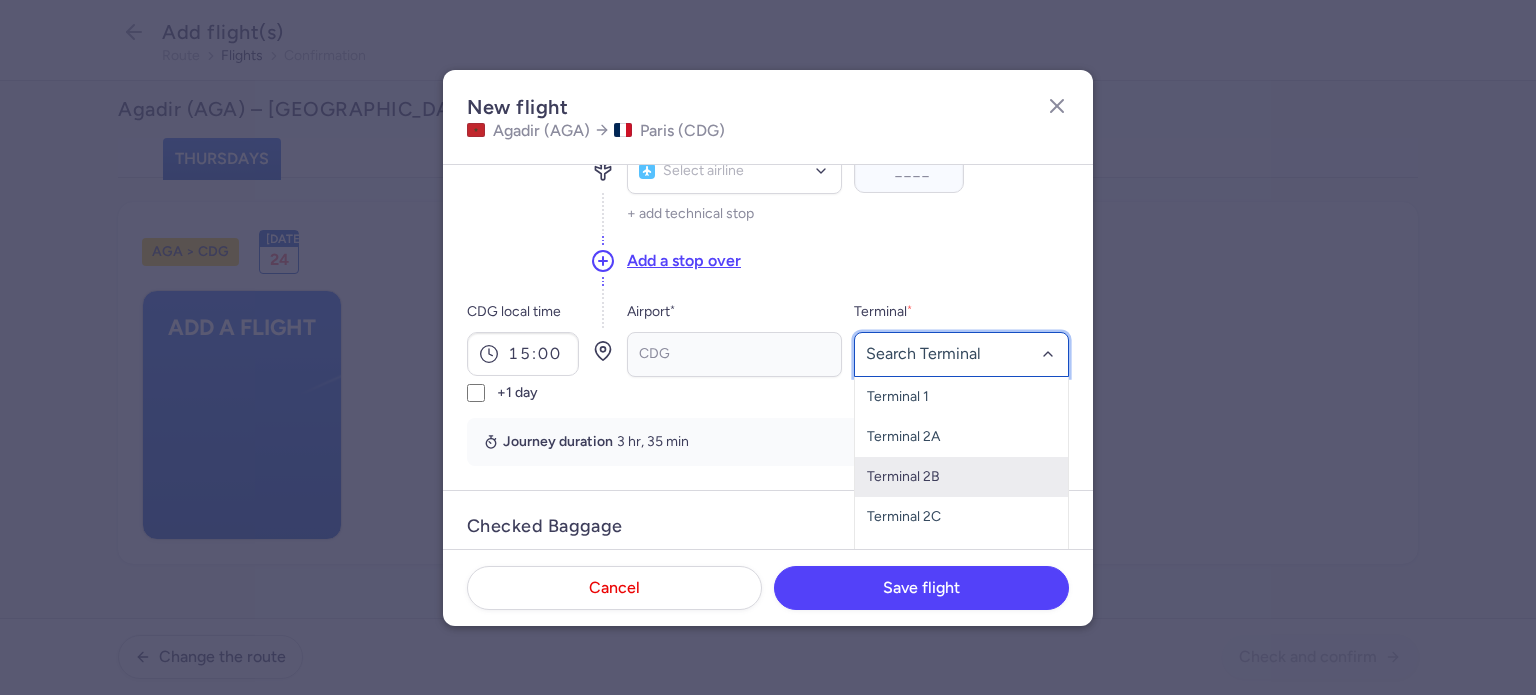 scroll, scrollTop: 80, scrollLeft: 0, axis: vertical 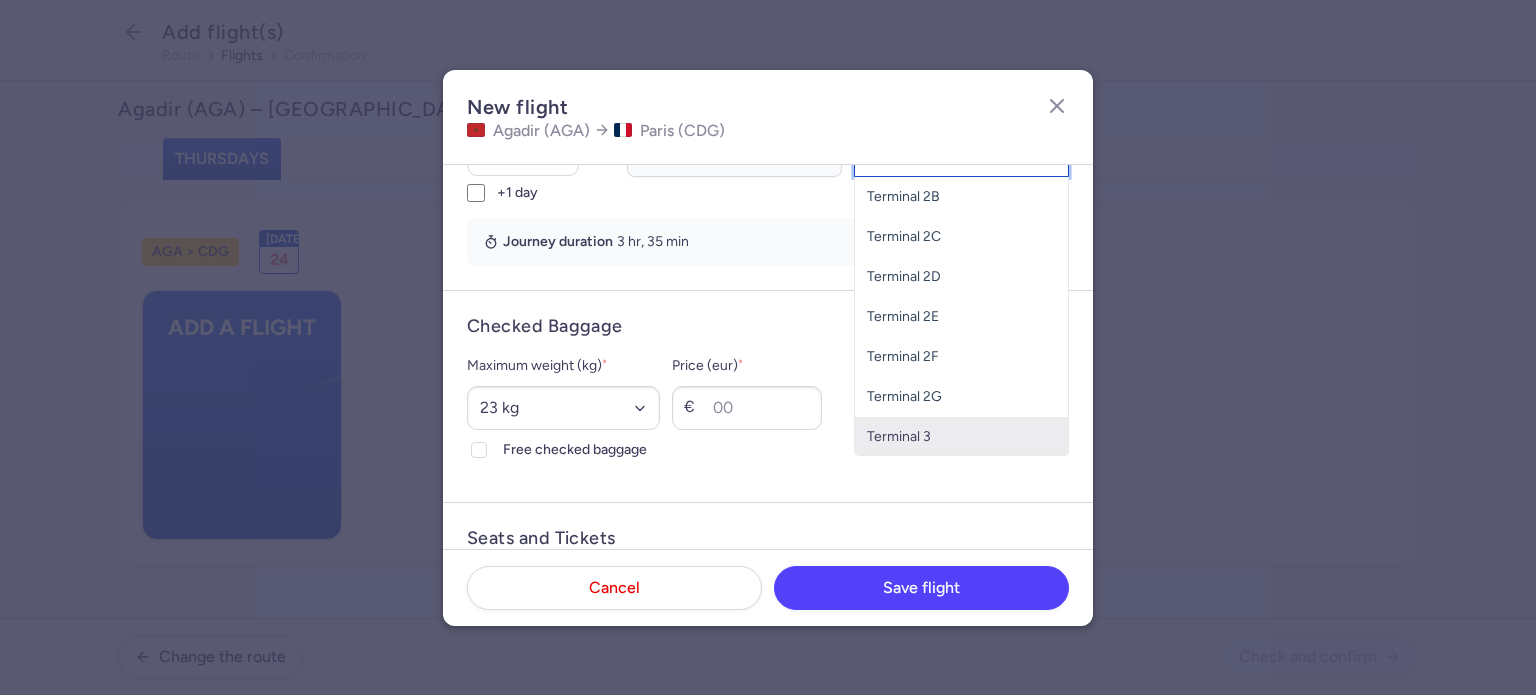 click on "Terminal 3" 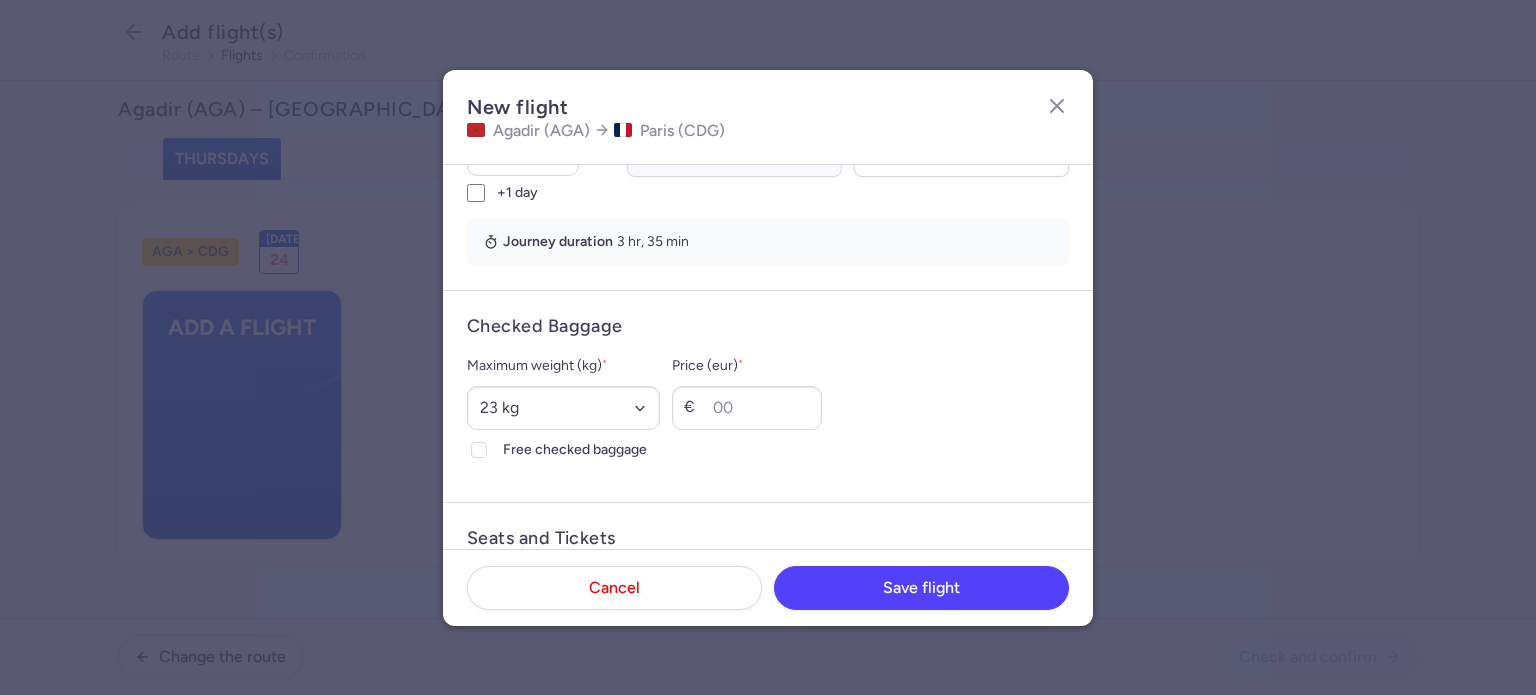 scroll, scrollTop: 0, scrollLeft: 0, axis: both 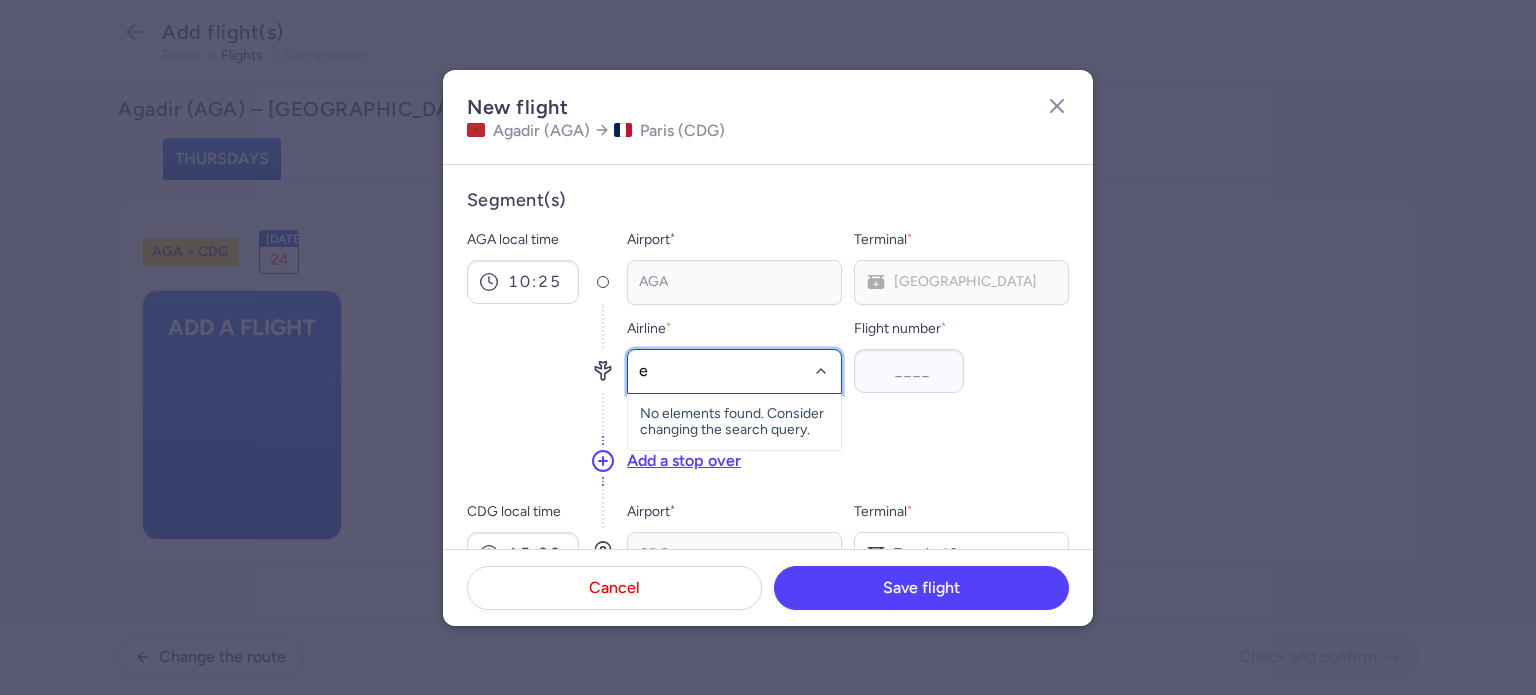 type on "e4" 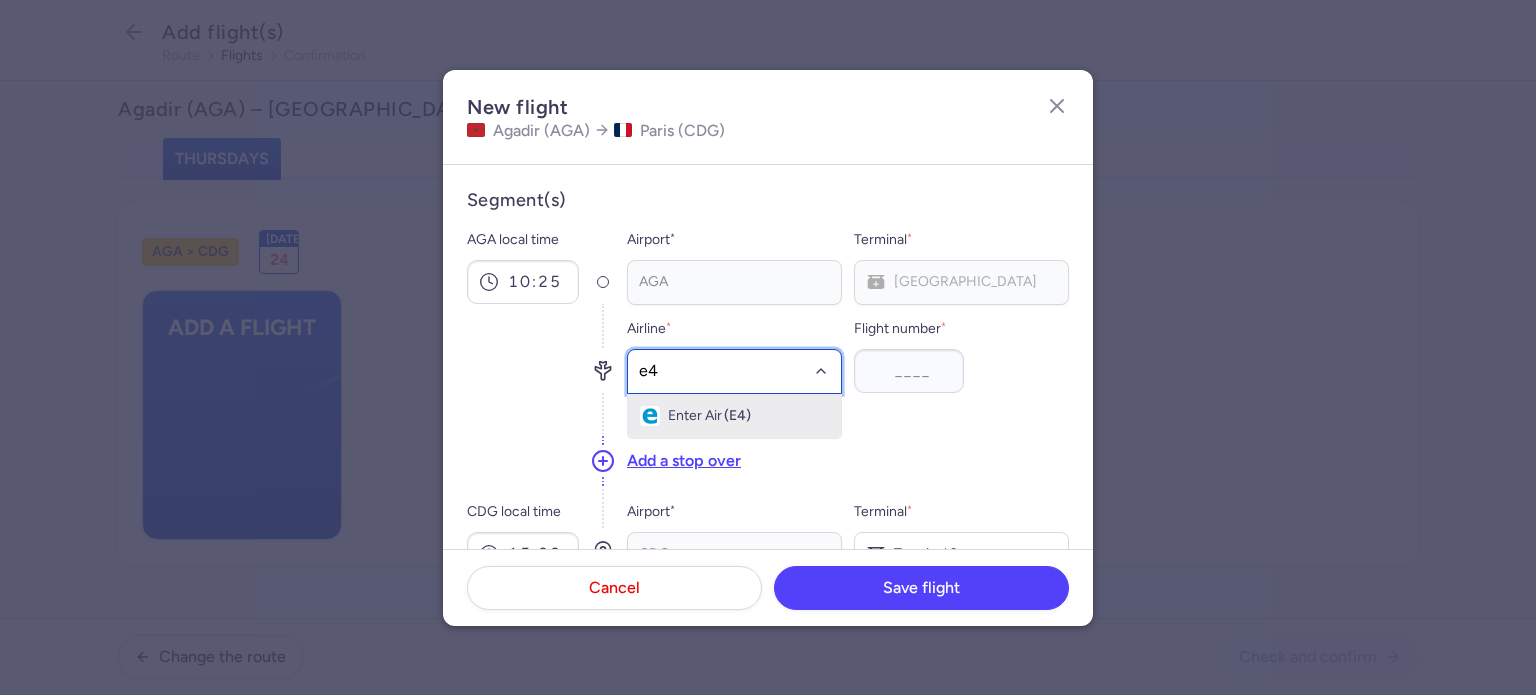 click on "Enter Air" at bounding box center (695, 416) 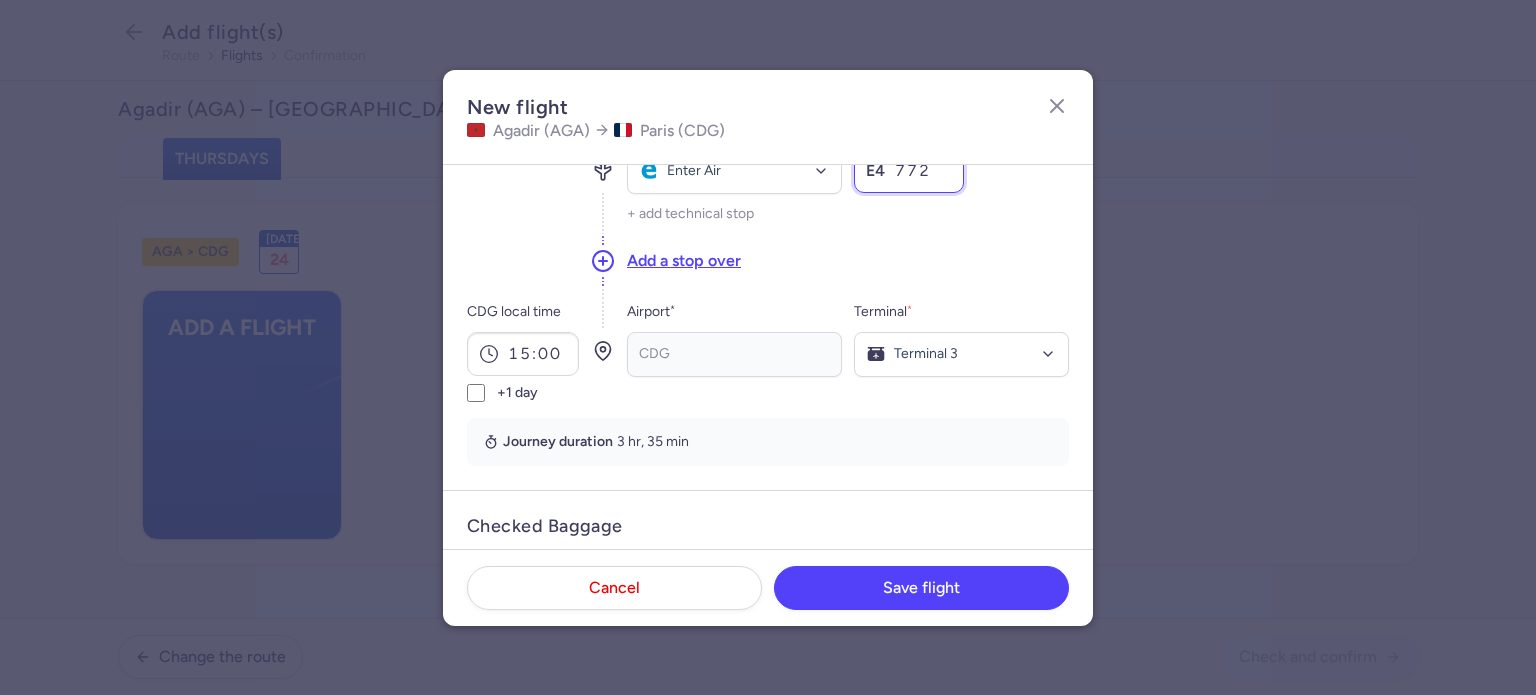 scroll, scrollTop: 500, scrollLeft: 0, axis: vertical 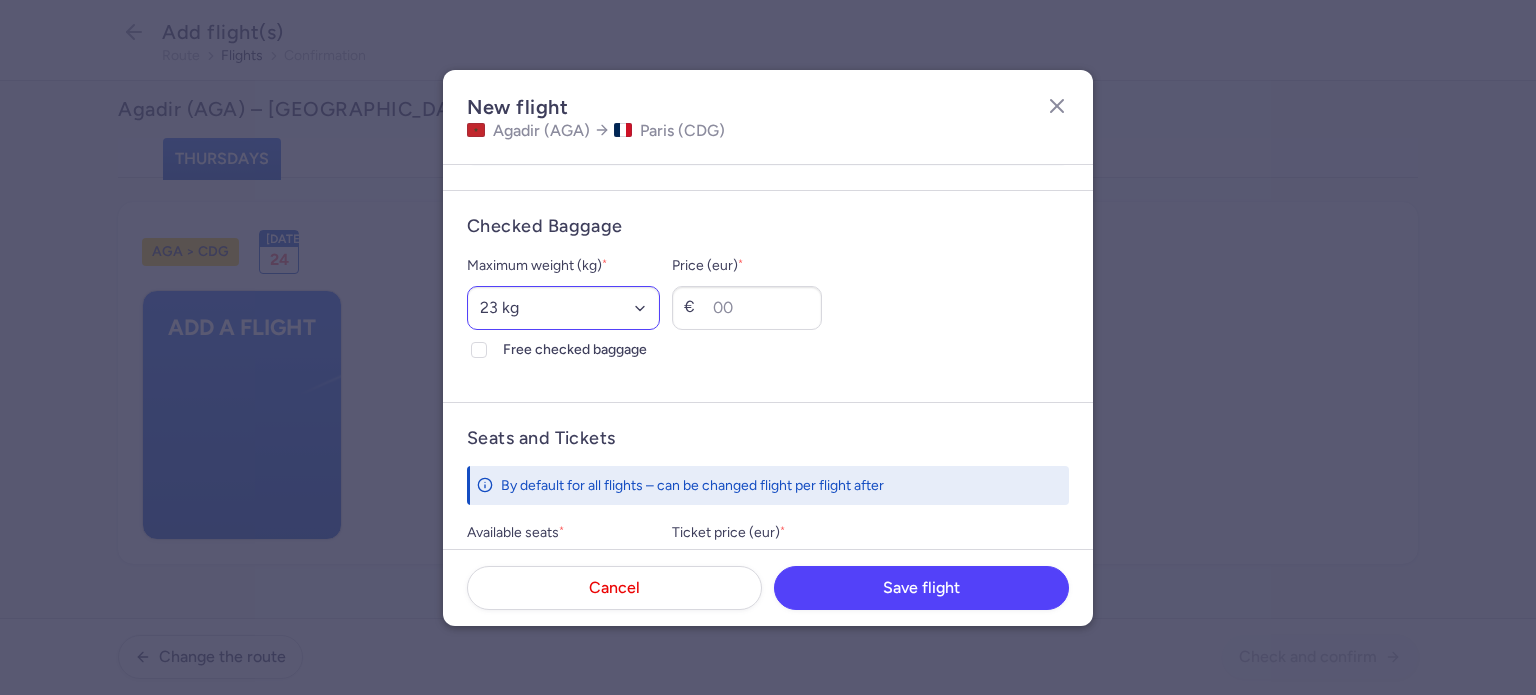 type on "772" 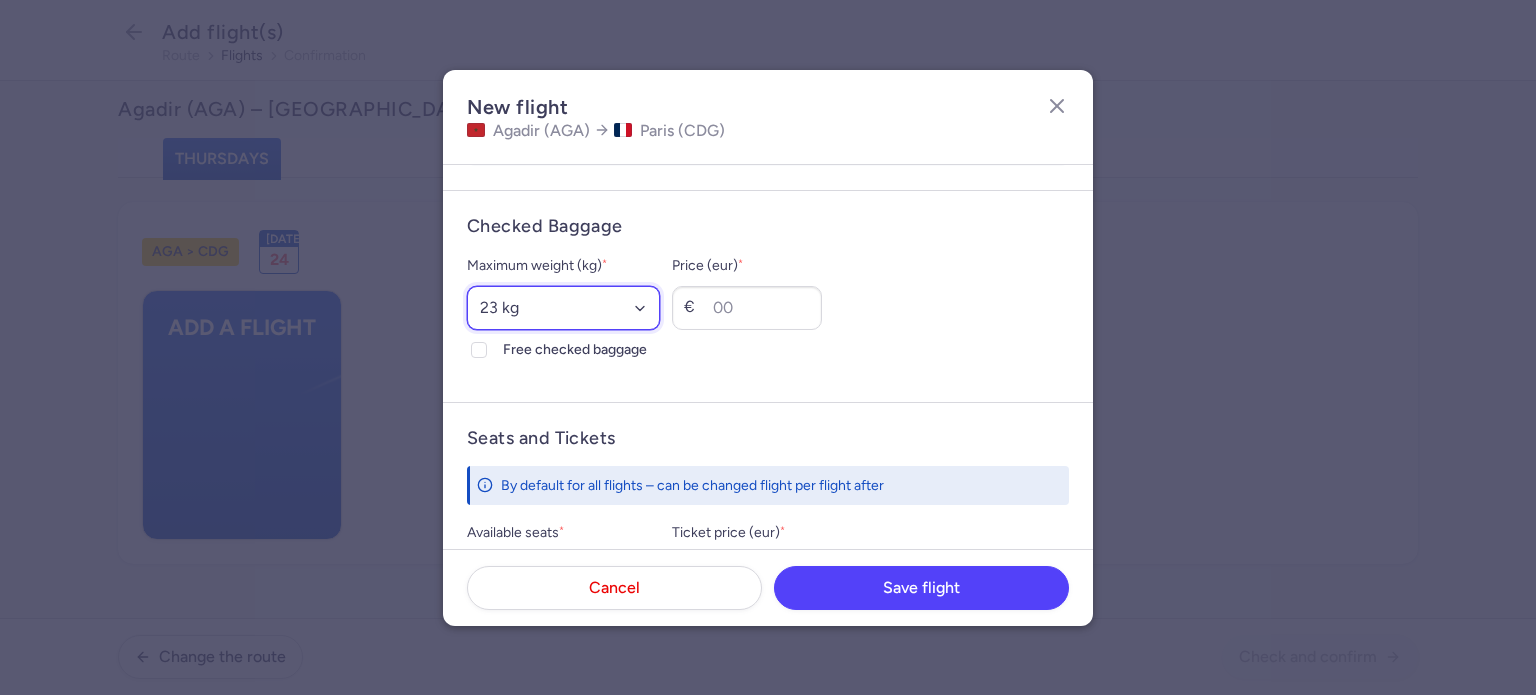click on "Select an option 15 kg 16 kg 17 kg 18 kg 19 kg 20 kg 21 kg 22 kg 23 kg 24 kg 25 kg 26 kg 27 kg 28 kg 29 kg 30 kg 31 kg 32 kg 33 kg 34 kg 35 kg" at bounding box center [563, 308] 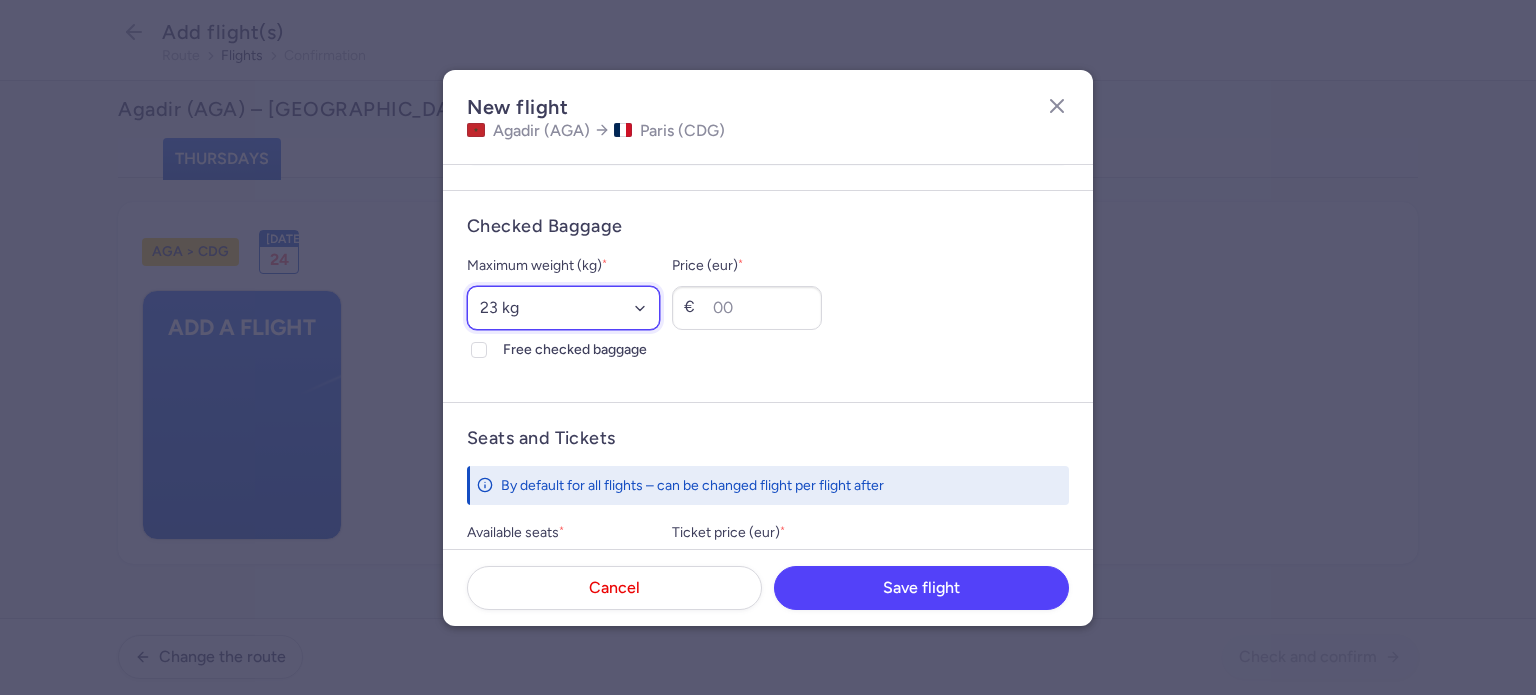 select on "20" 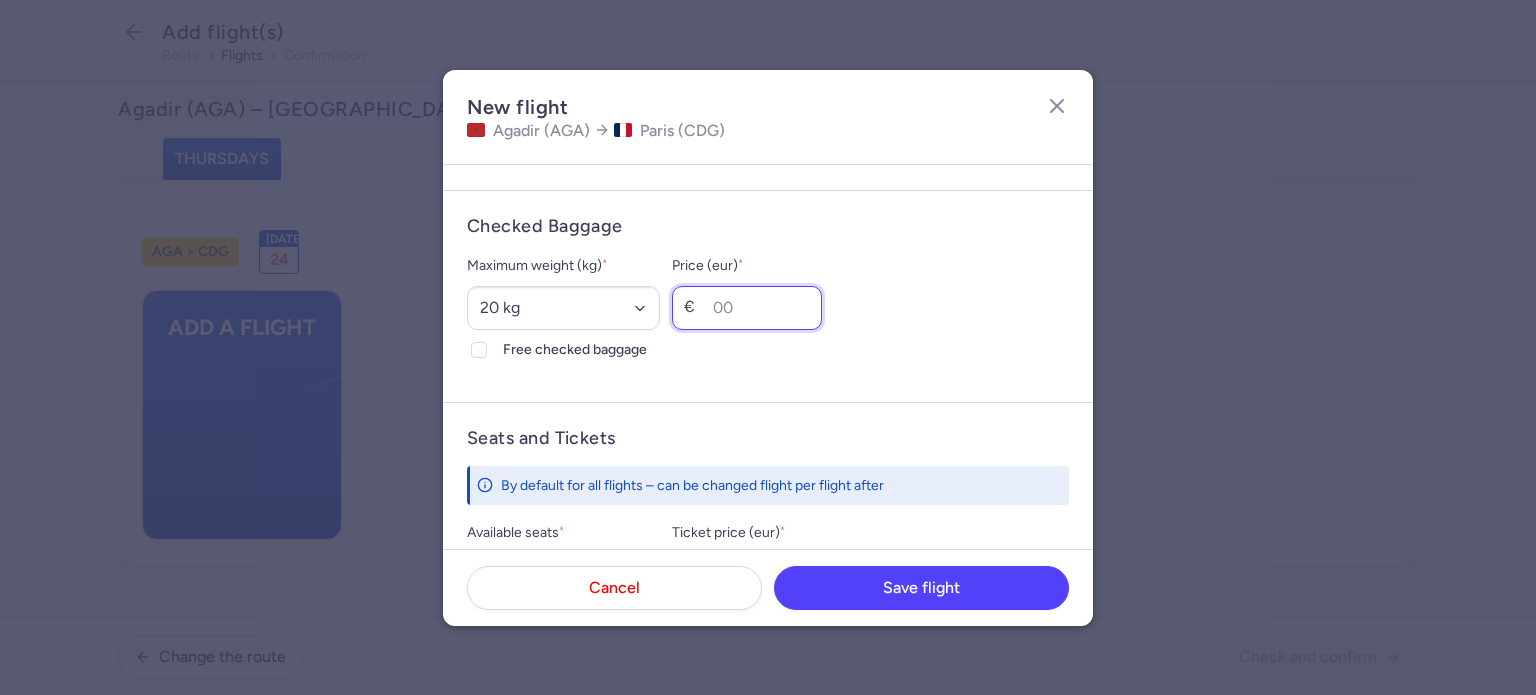 click on "Price (eur)  *" at bounding box center (747, 308) 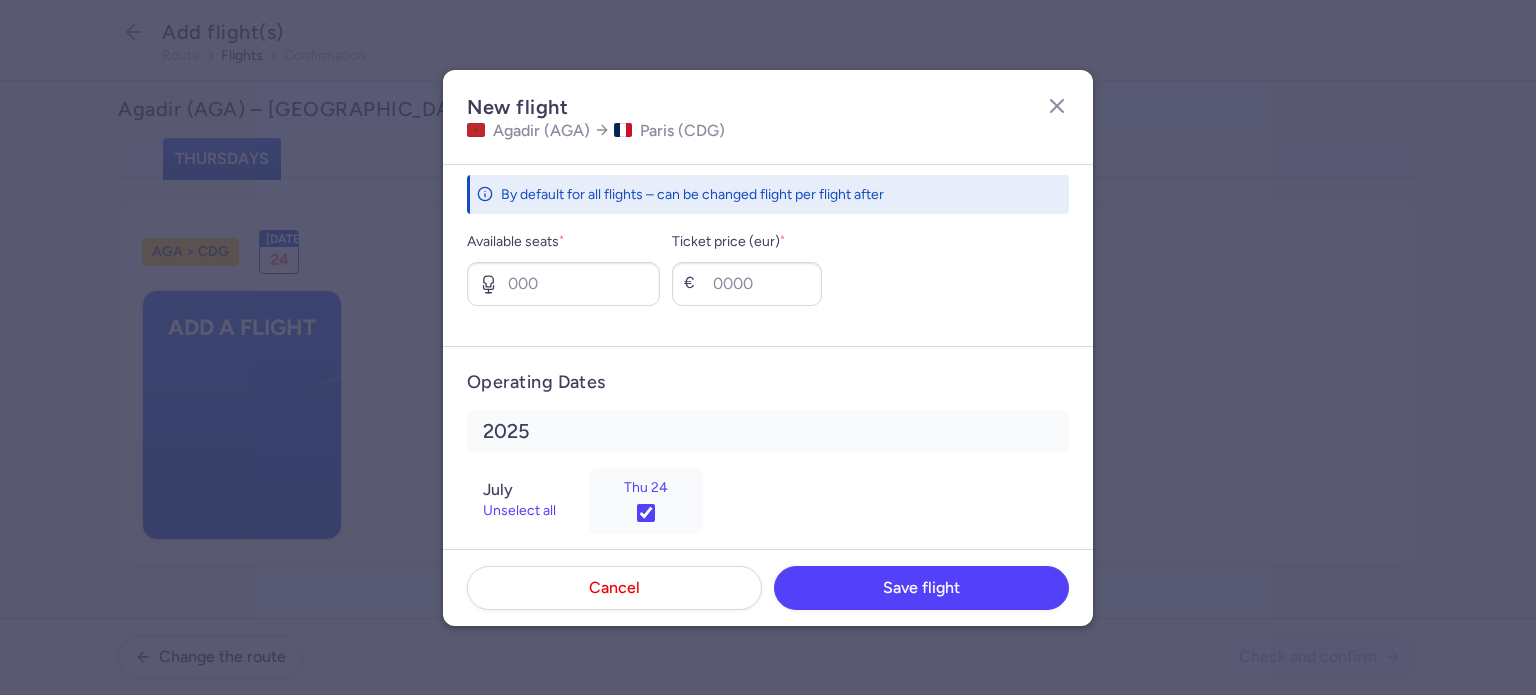 scroll, scrollTop: 800, scrollLeft: 0, axis: vertical 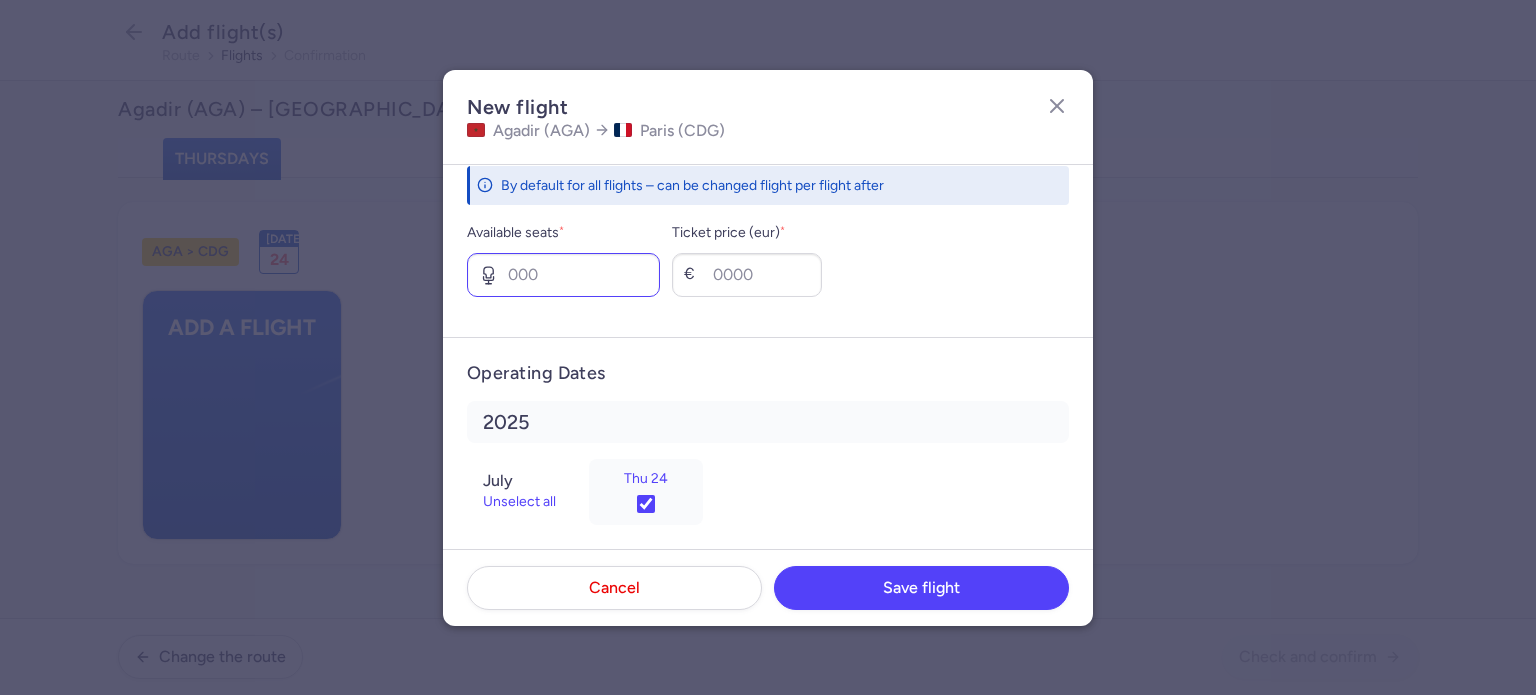 type on "40" 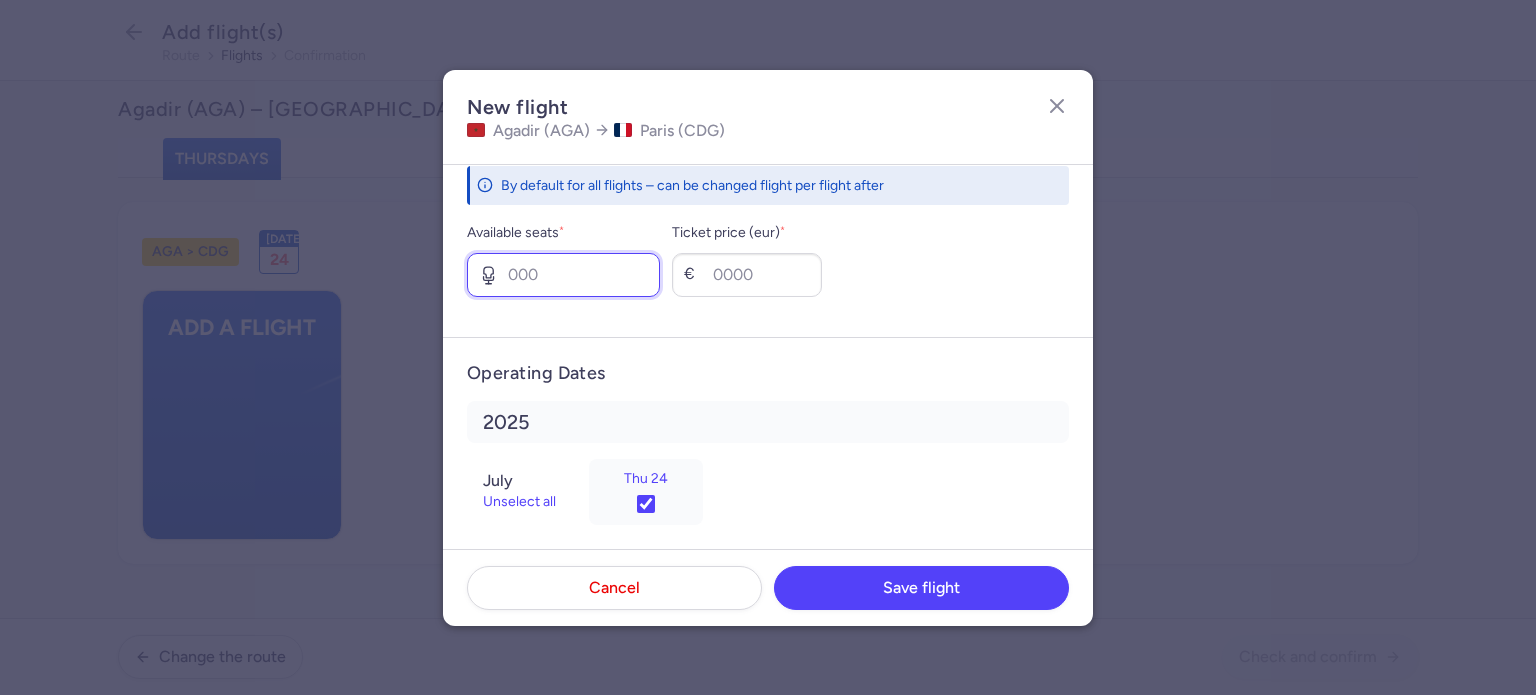 click on "Available seats  *" at bounding box center (563, 275) 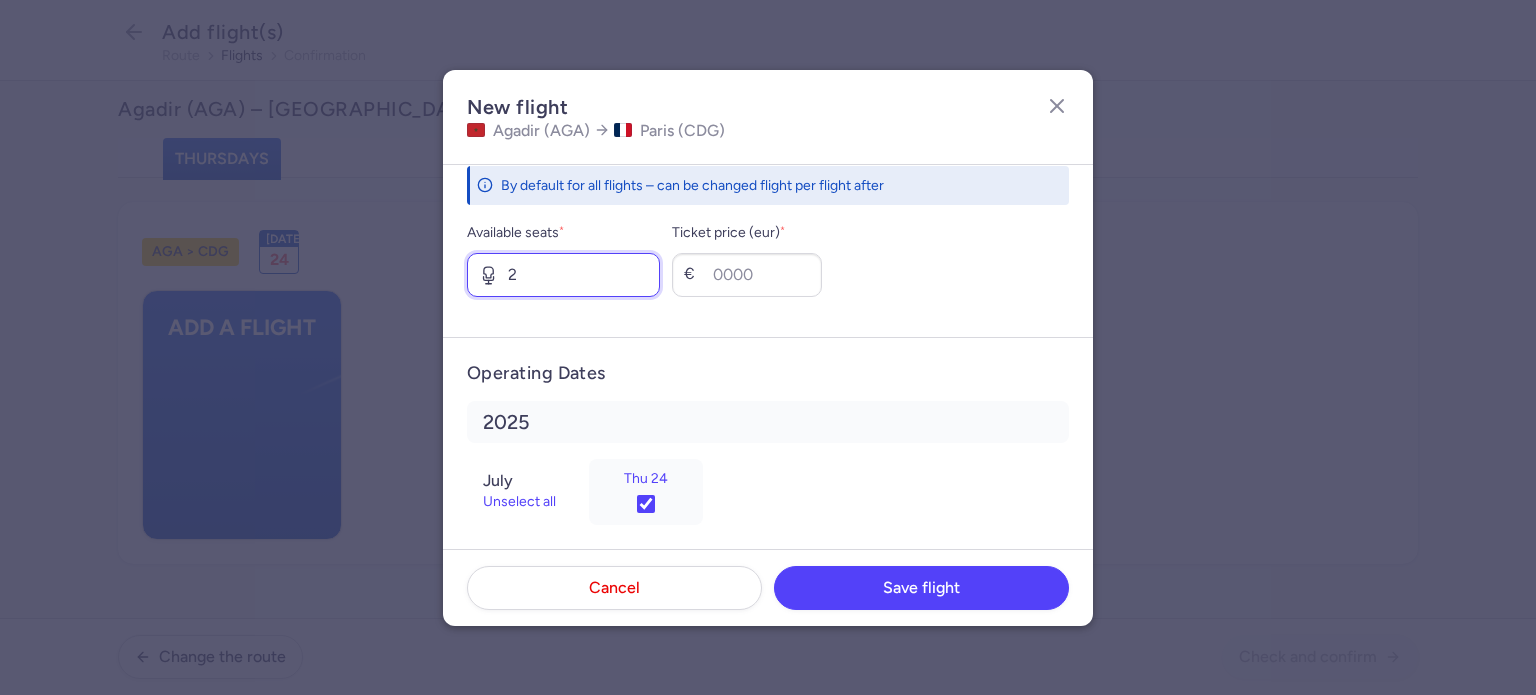 type on "2" 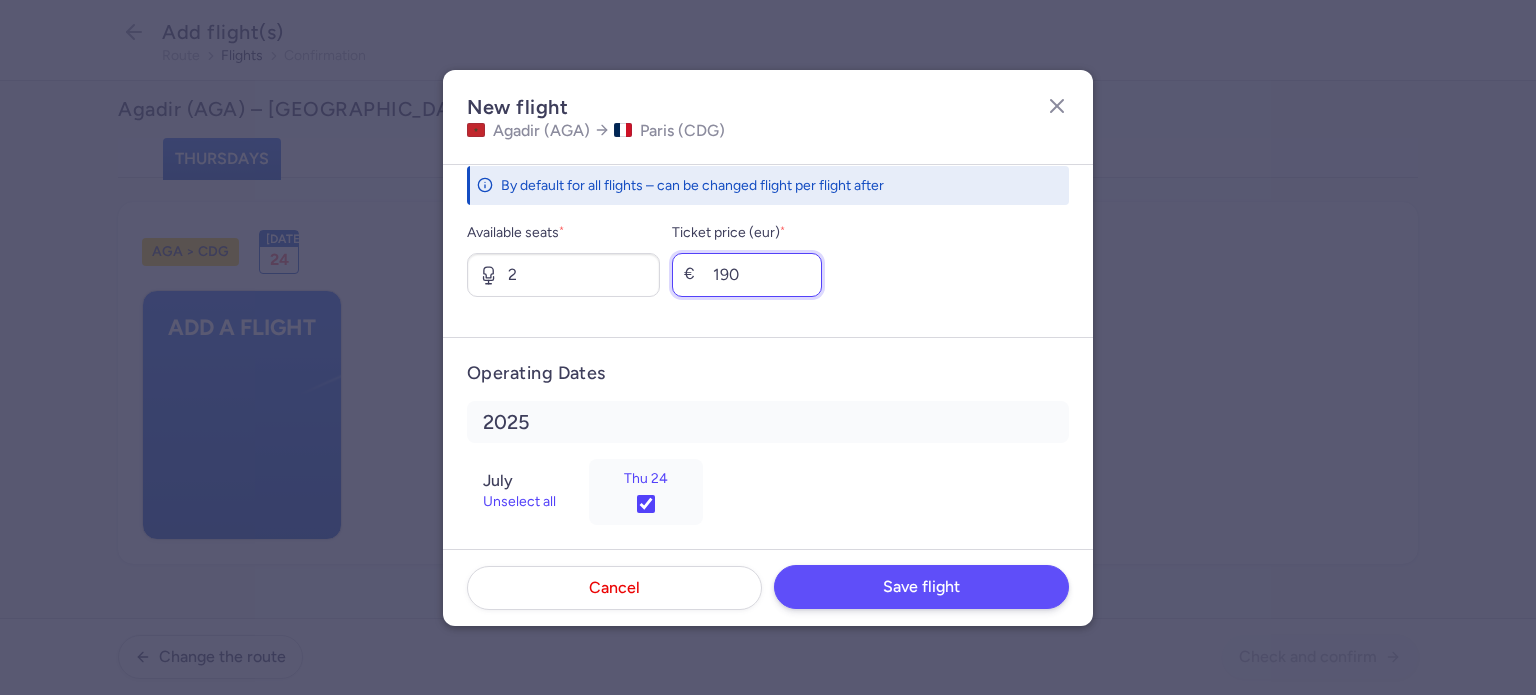 type on "190" 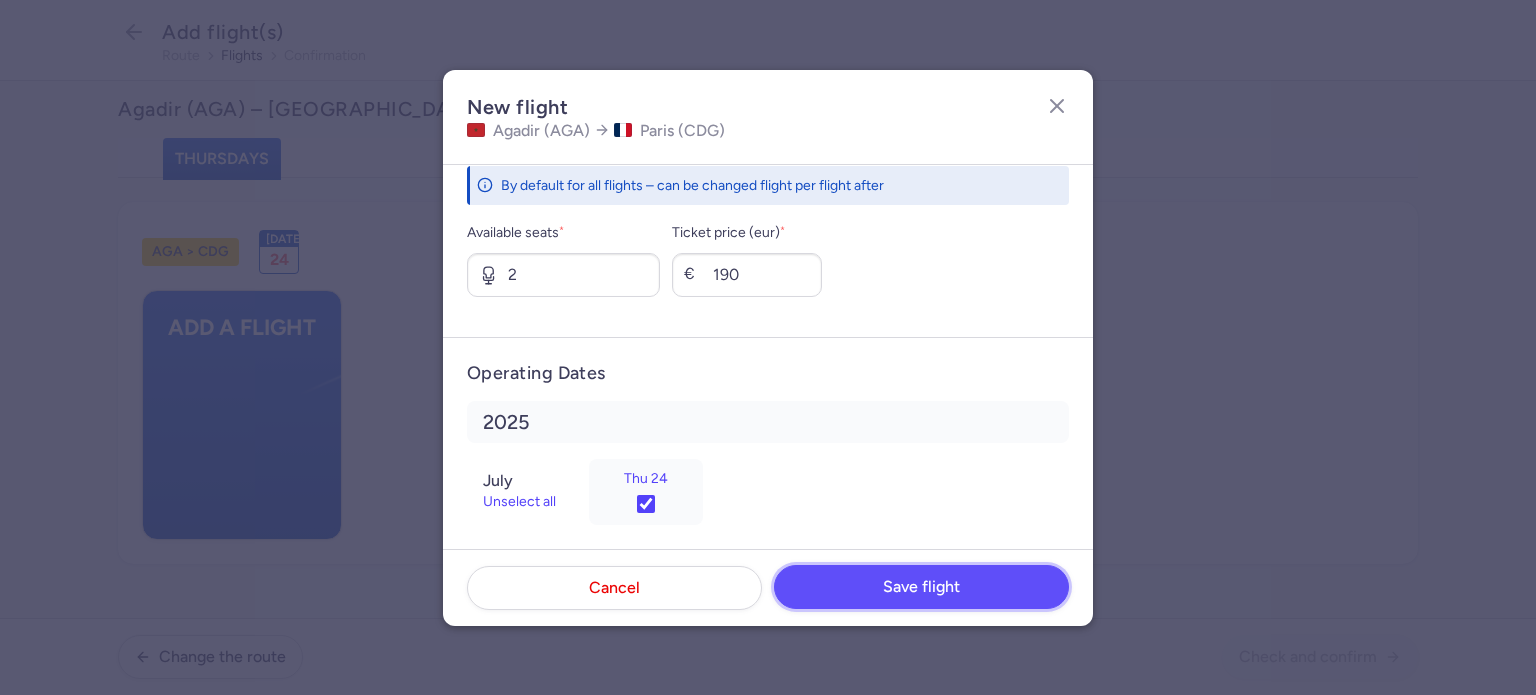click on "Save flight" at bounding box center [921, 587] 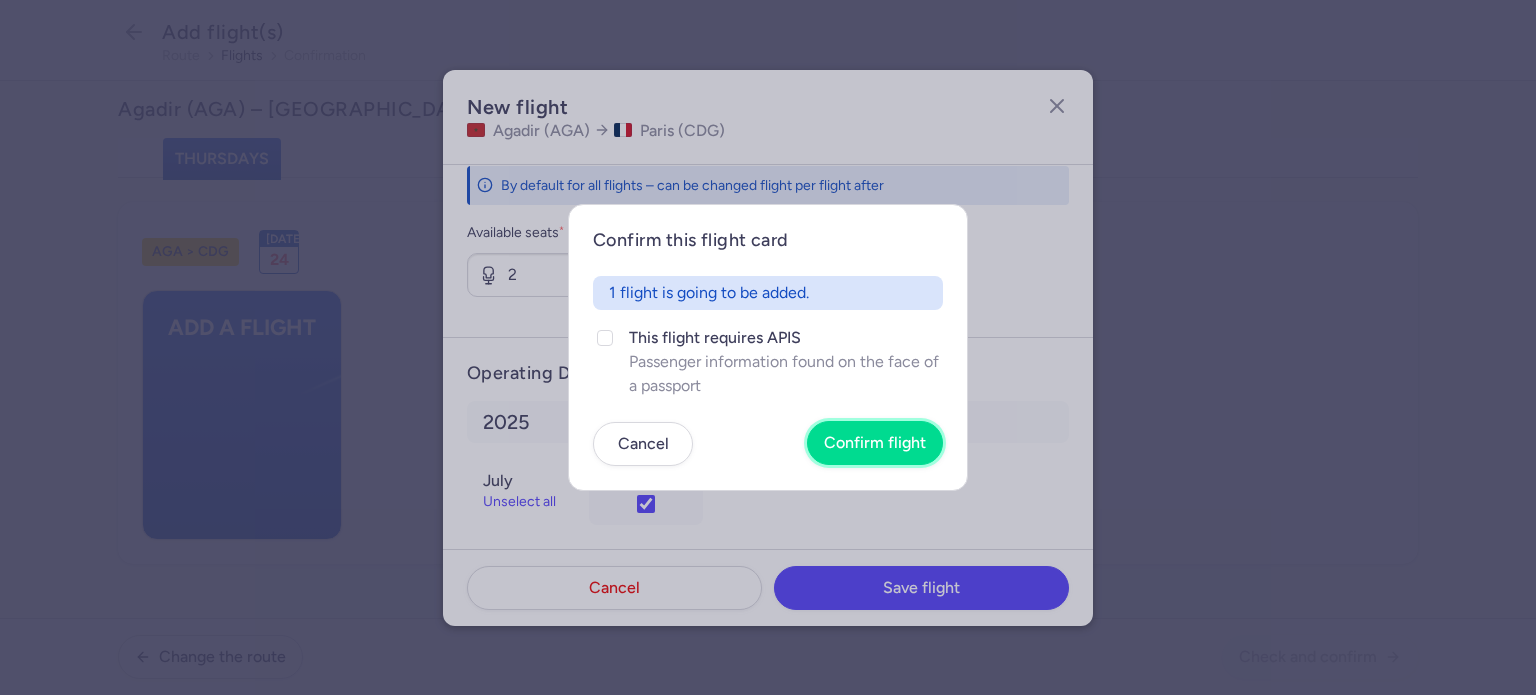 click on "Confirm flight" at bounding box center [875, 443] 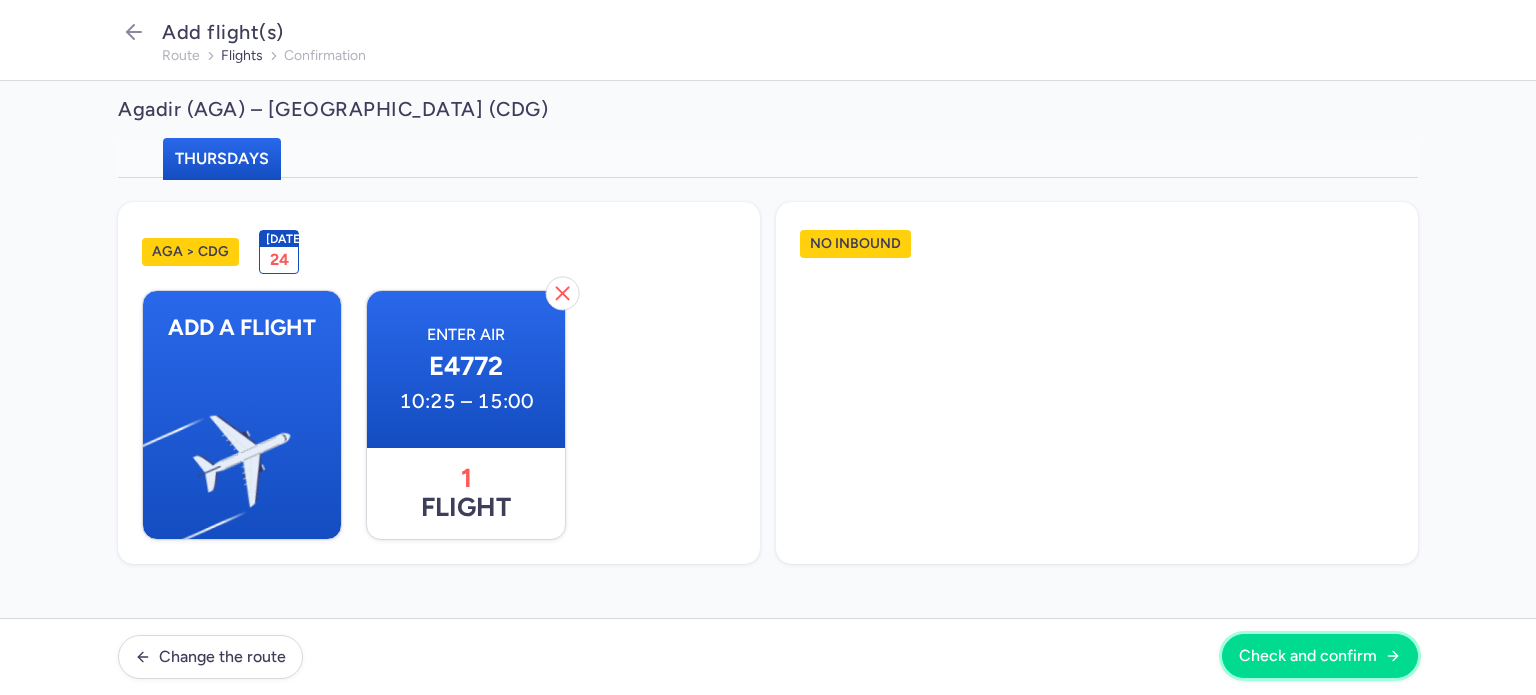 click on "Check and confirm" at bounding box center [1308, 656] 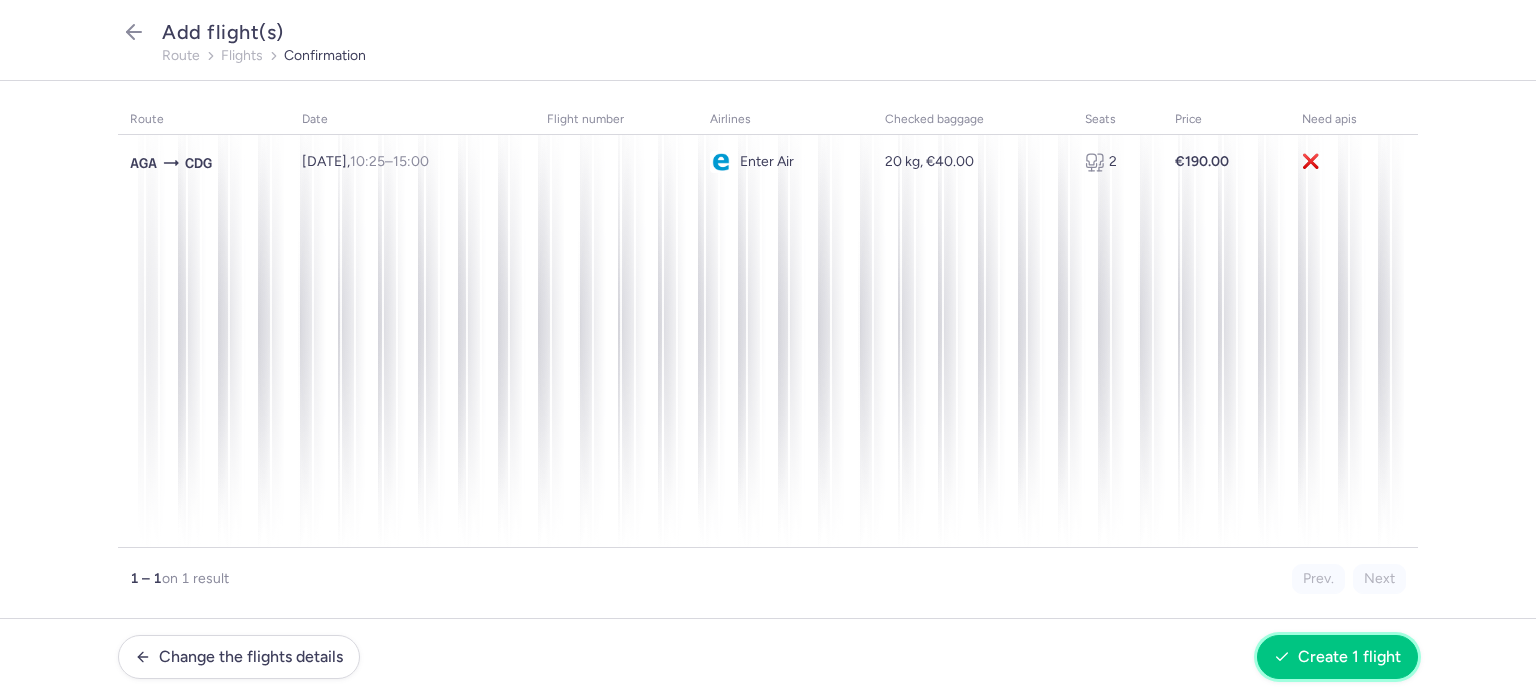 click on "Create 1 flight" at bounding box center (1349, 657) 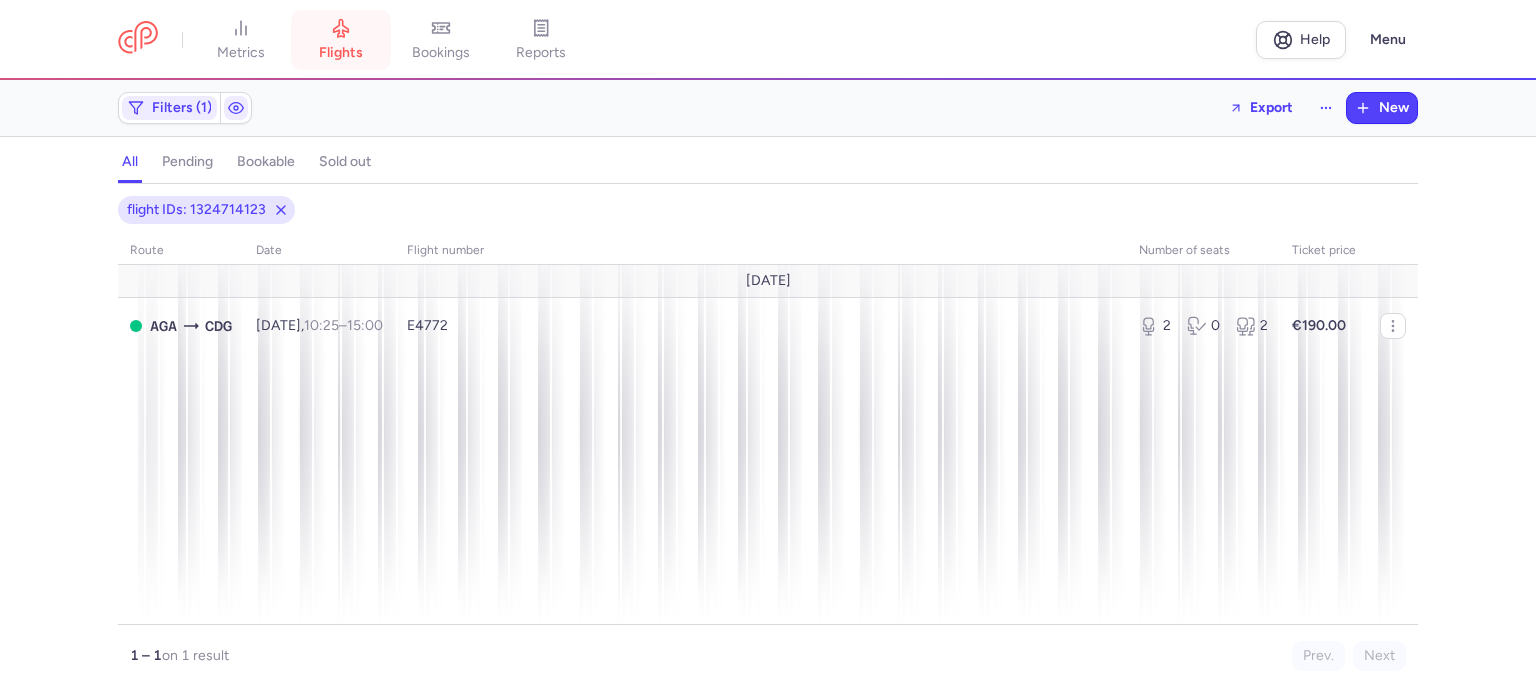 click on "flights" at bounding box center [341, 40] 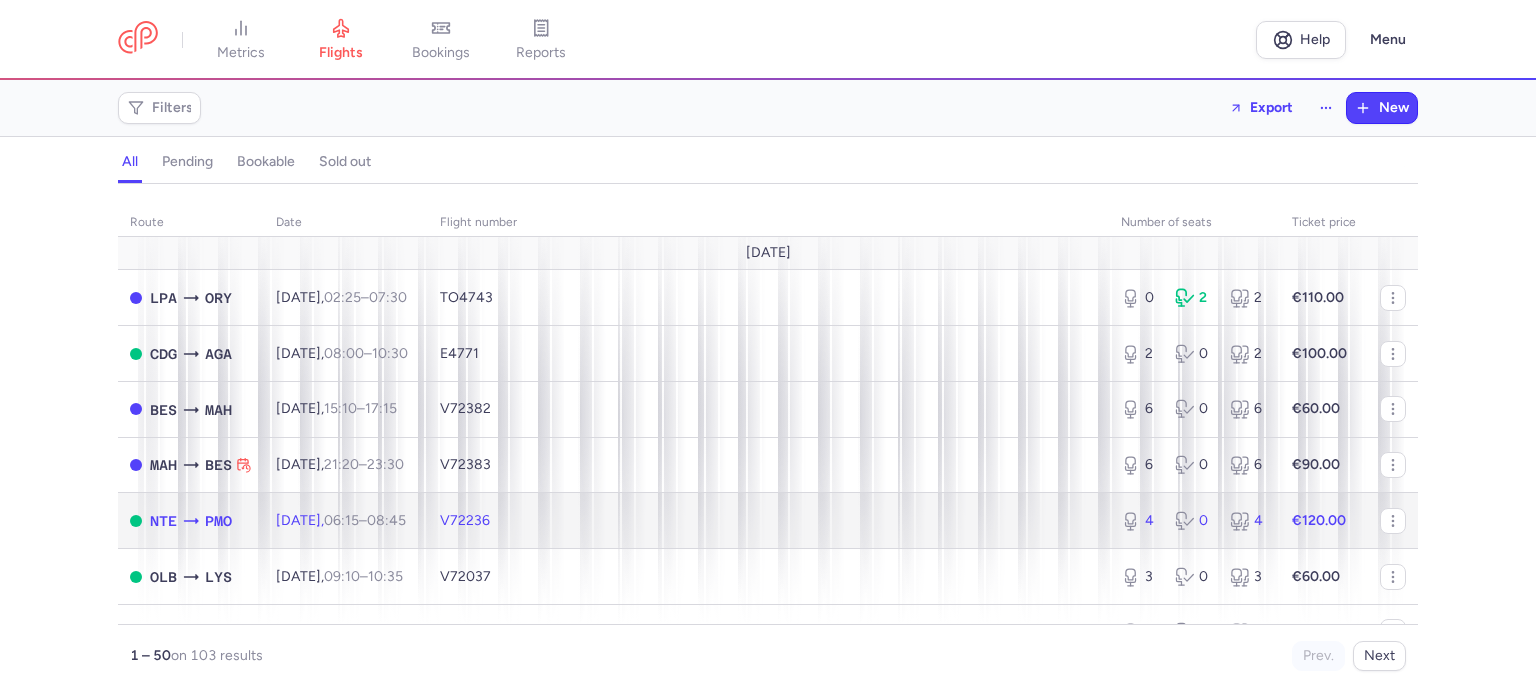 click on "V72236" 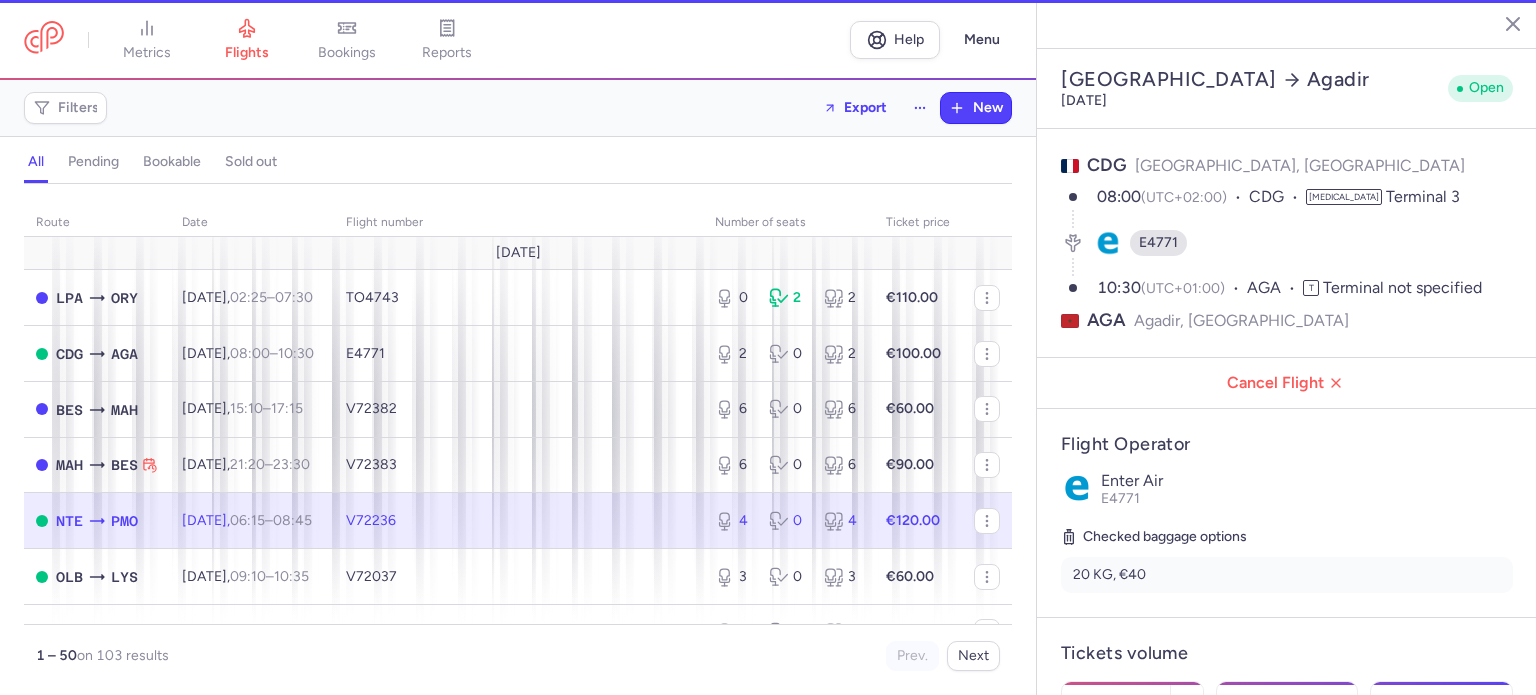 type on "4" 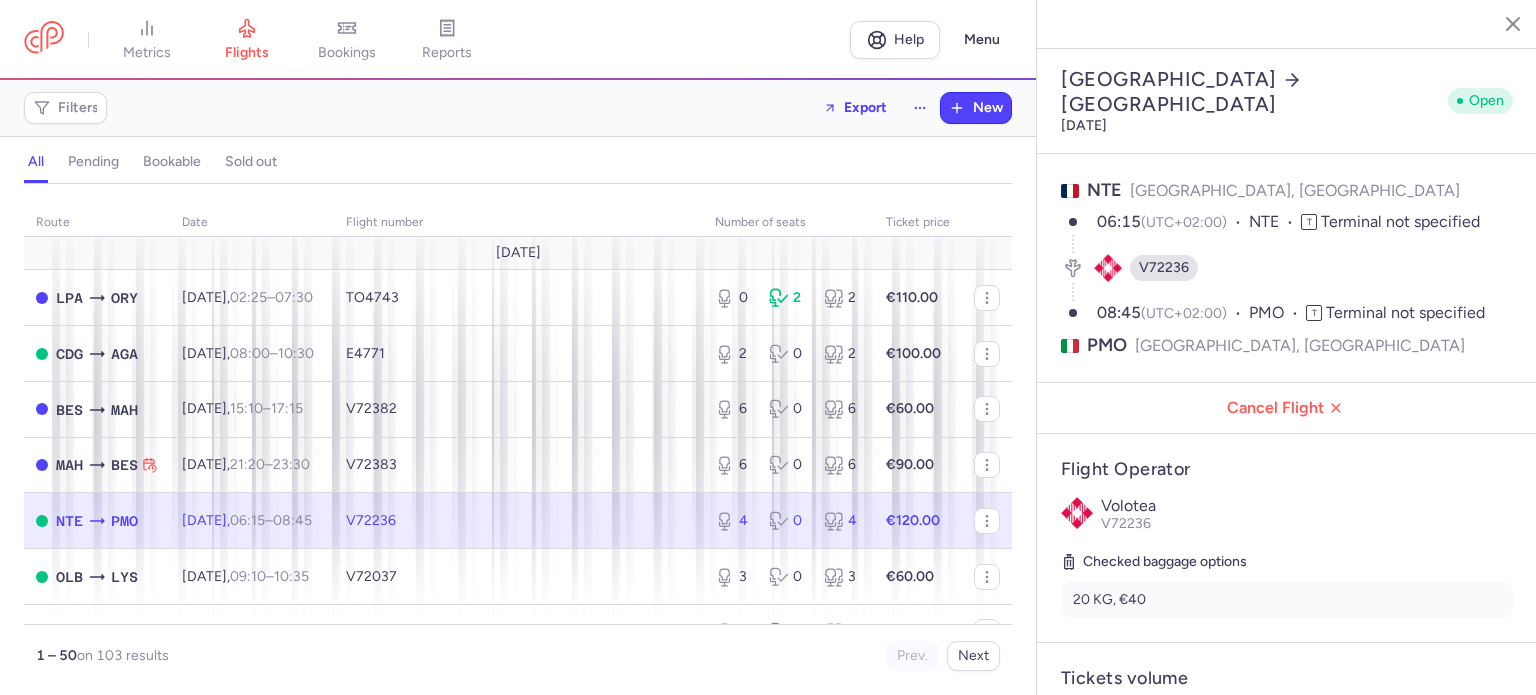 scroll, scrollTop: 400, scrollLeft: 0, axis: vertical 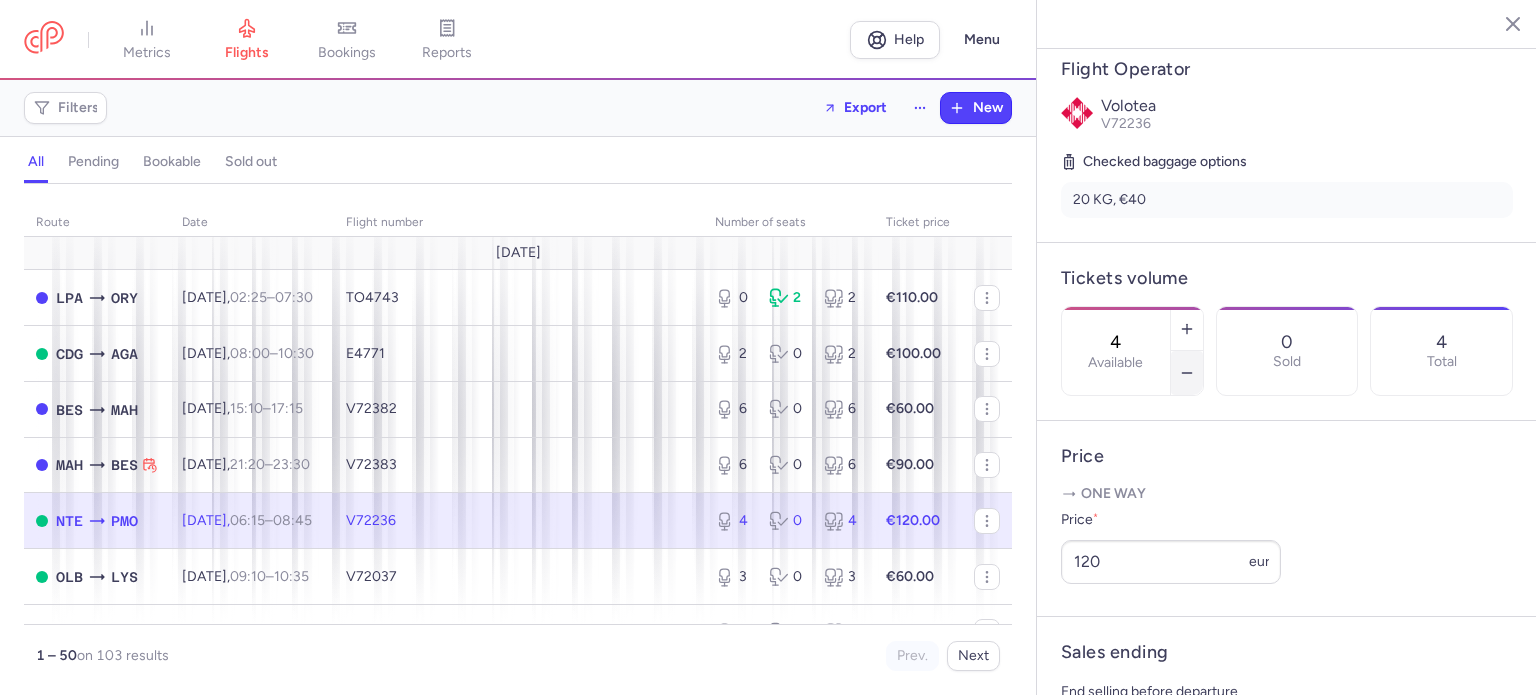 click 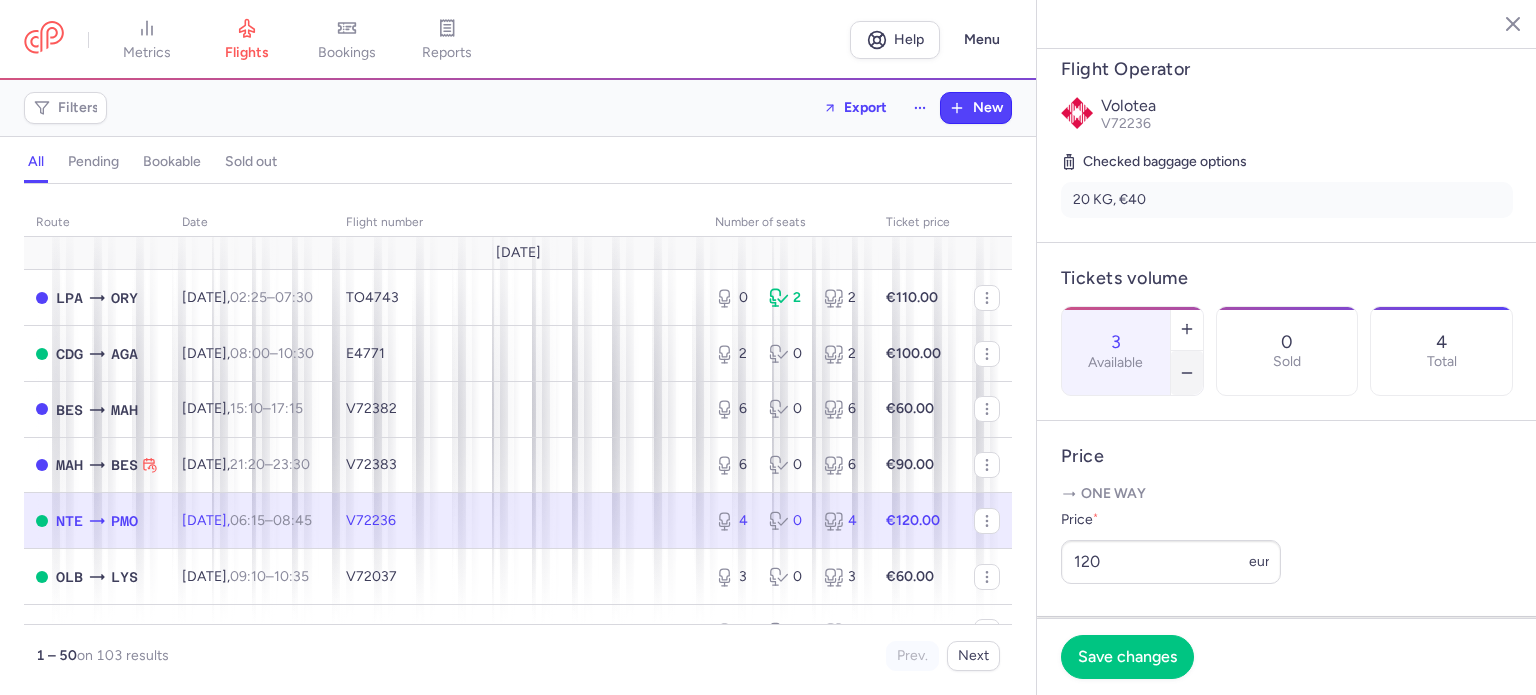 click 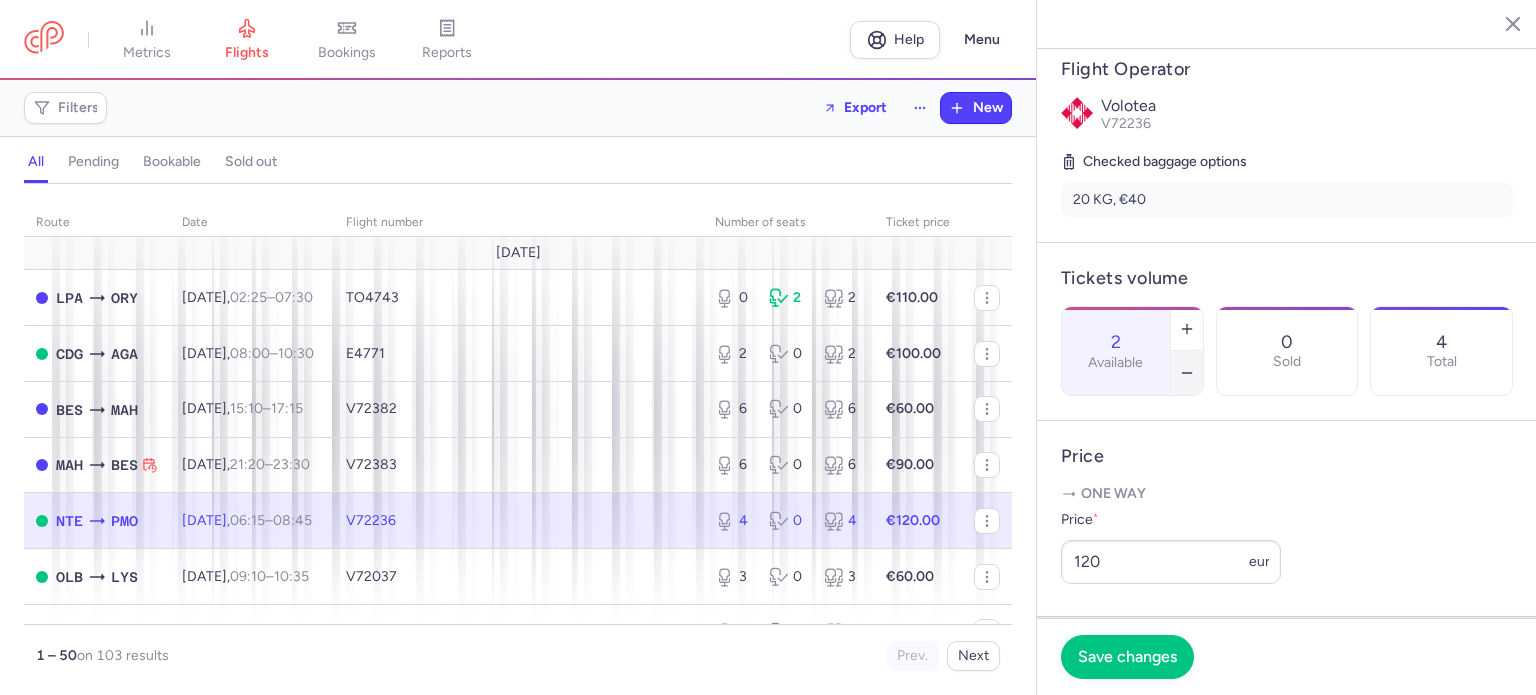 click 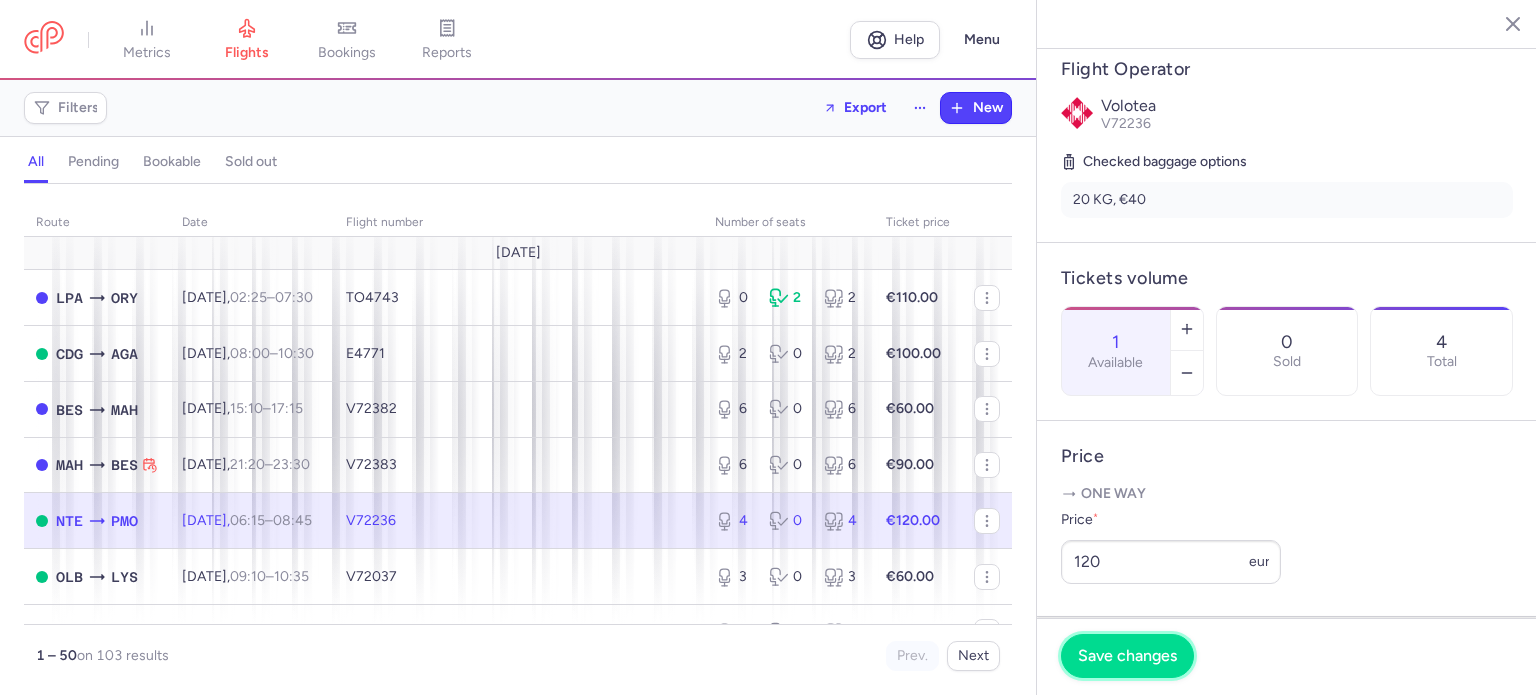 click on "Save changes" at bounding box center [1127, 656] 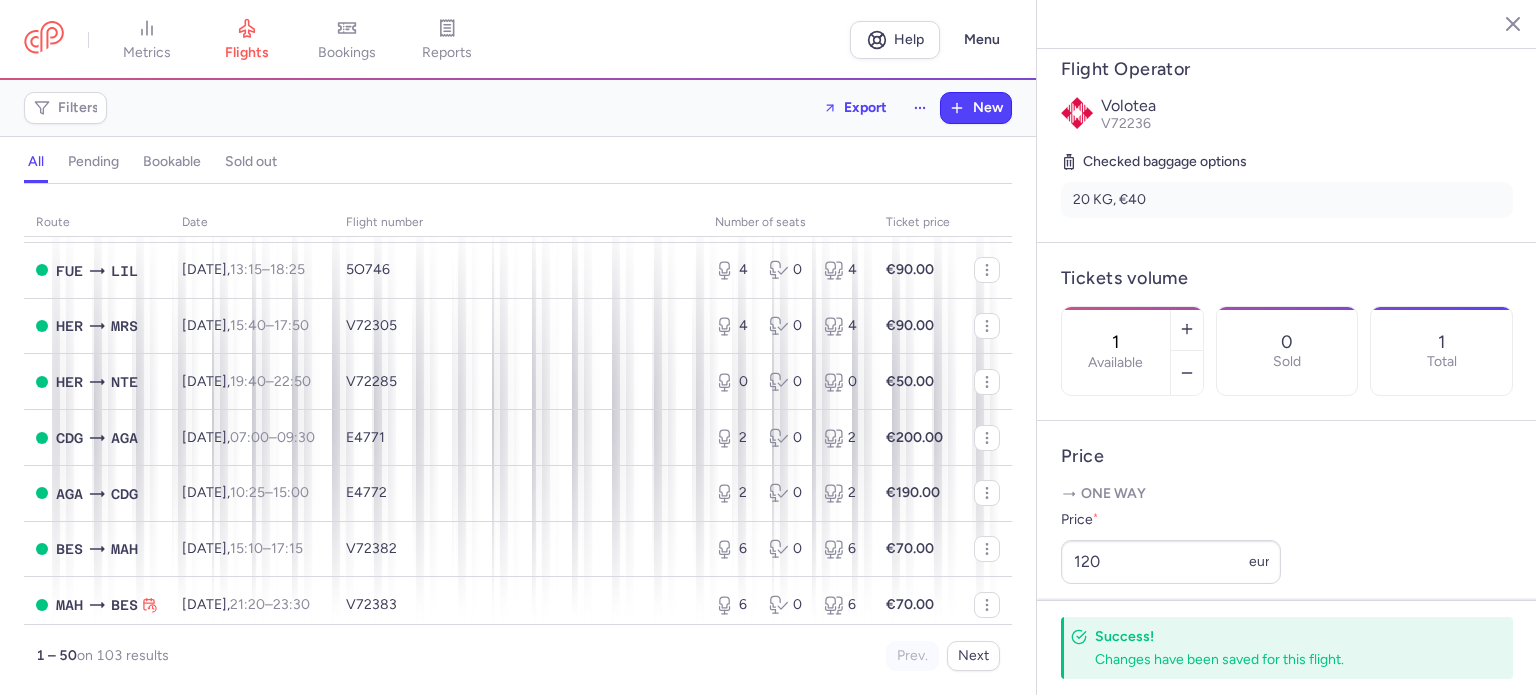 scroll, scrollTop: 1900, scrollLeft: 0, axis: vertical 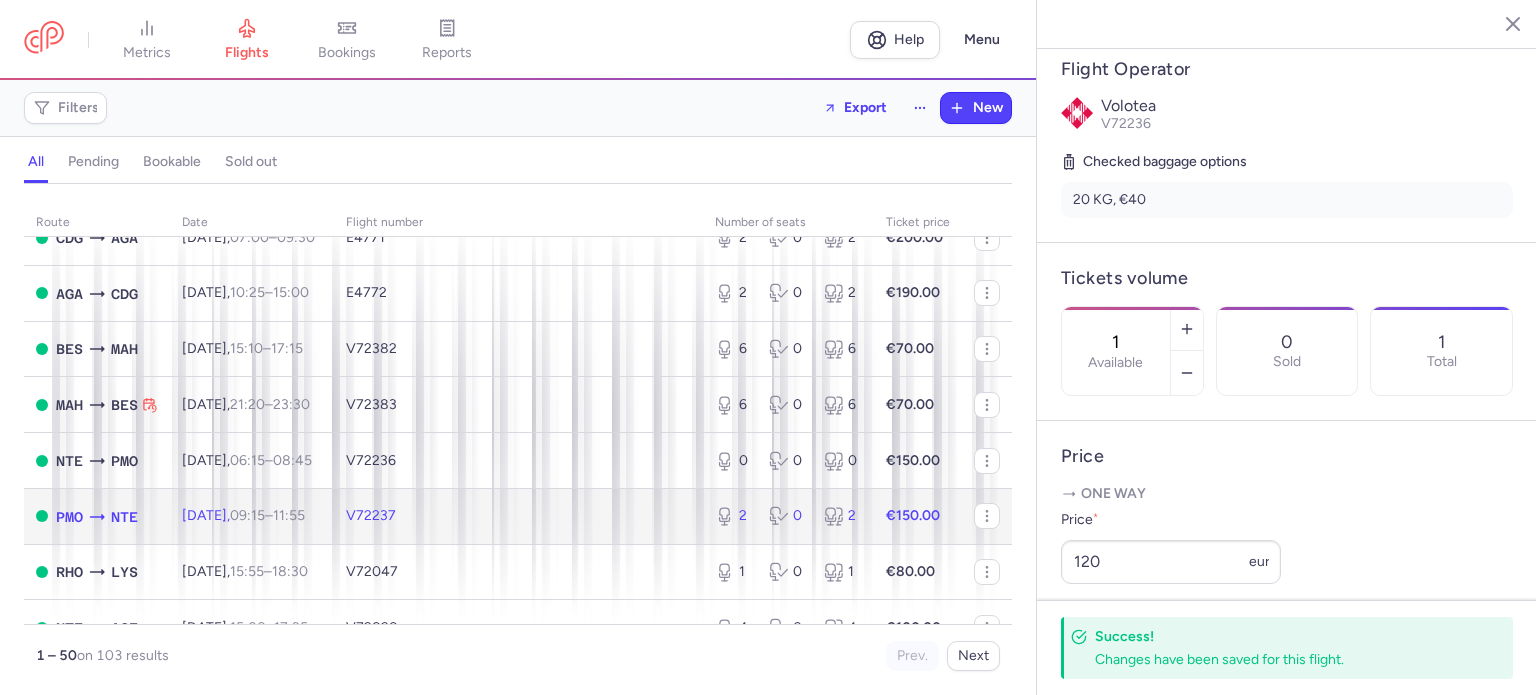 click on "V72237" 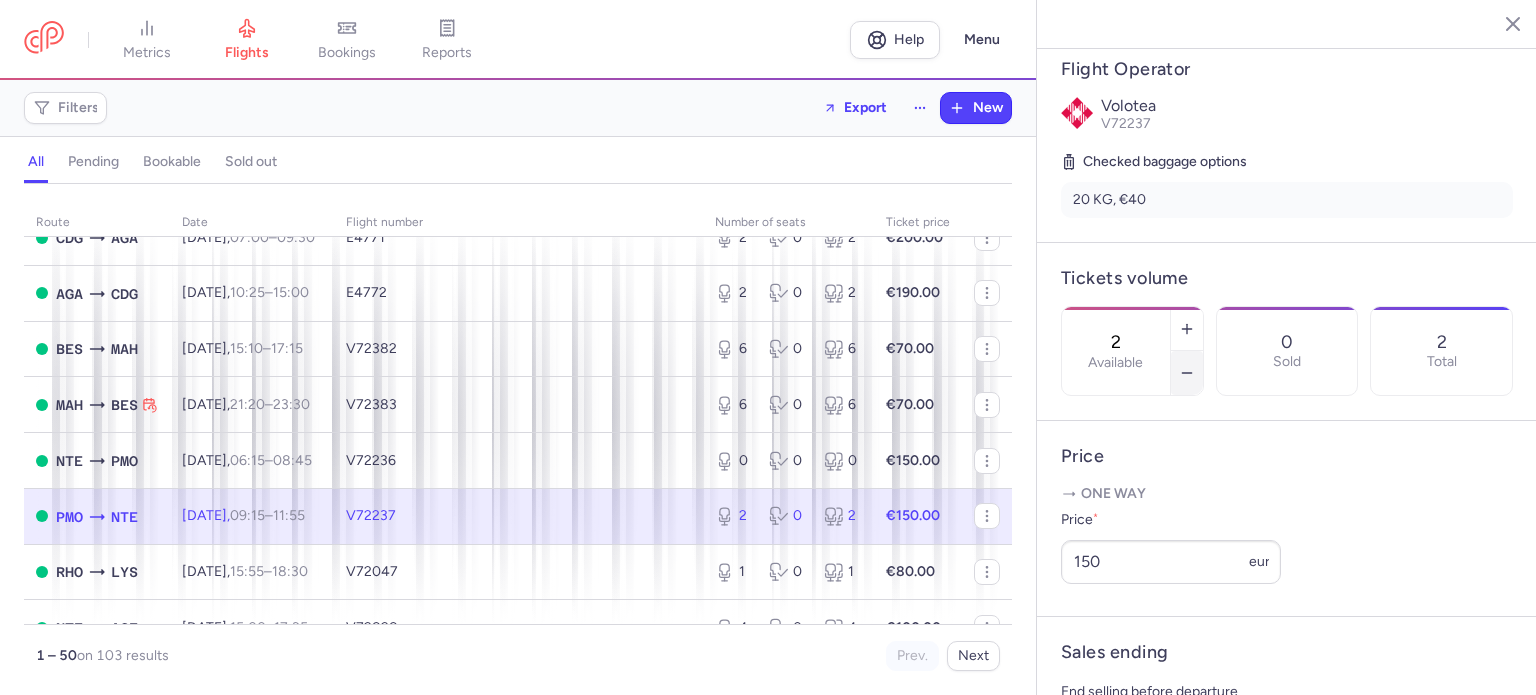 click at bounding box center [1187, 373] 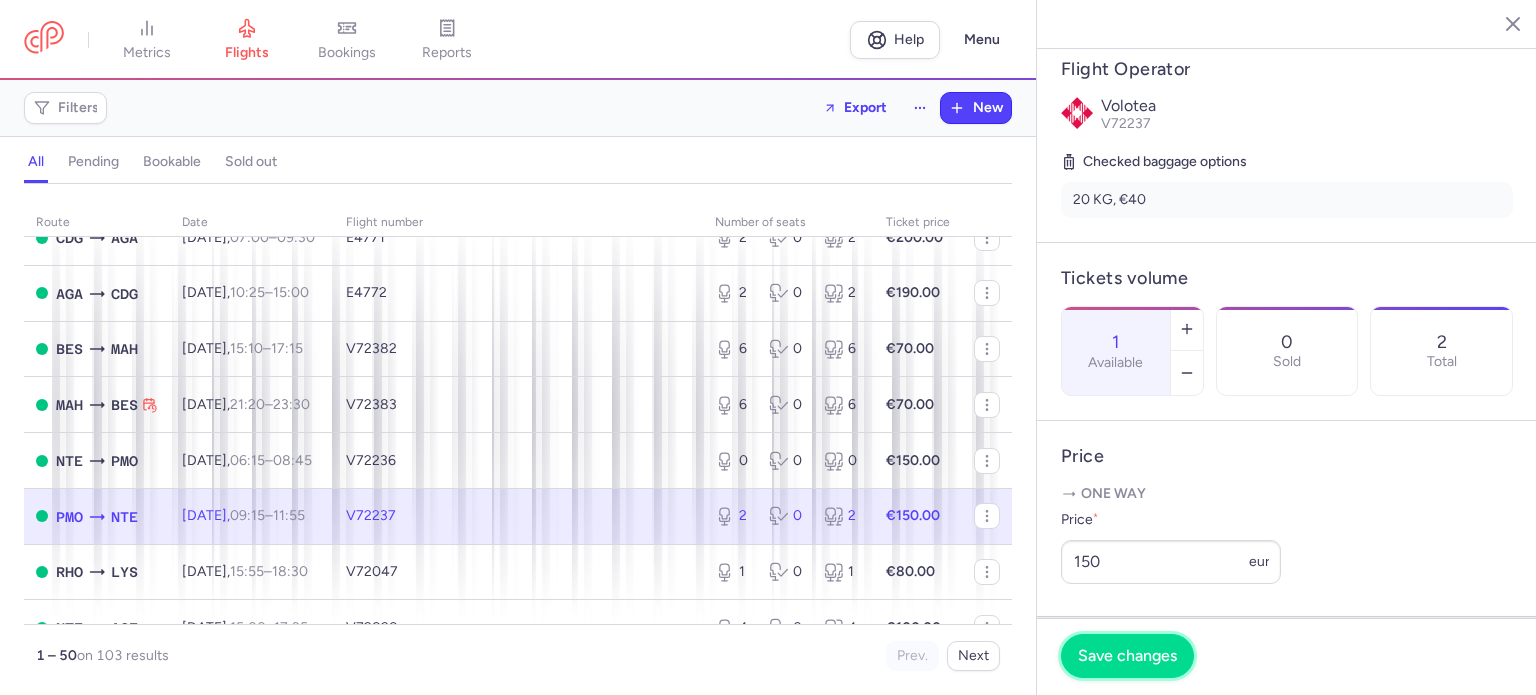 click on "Save changes" at bounding box center [1127, 656] 